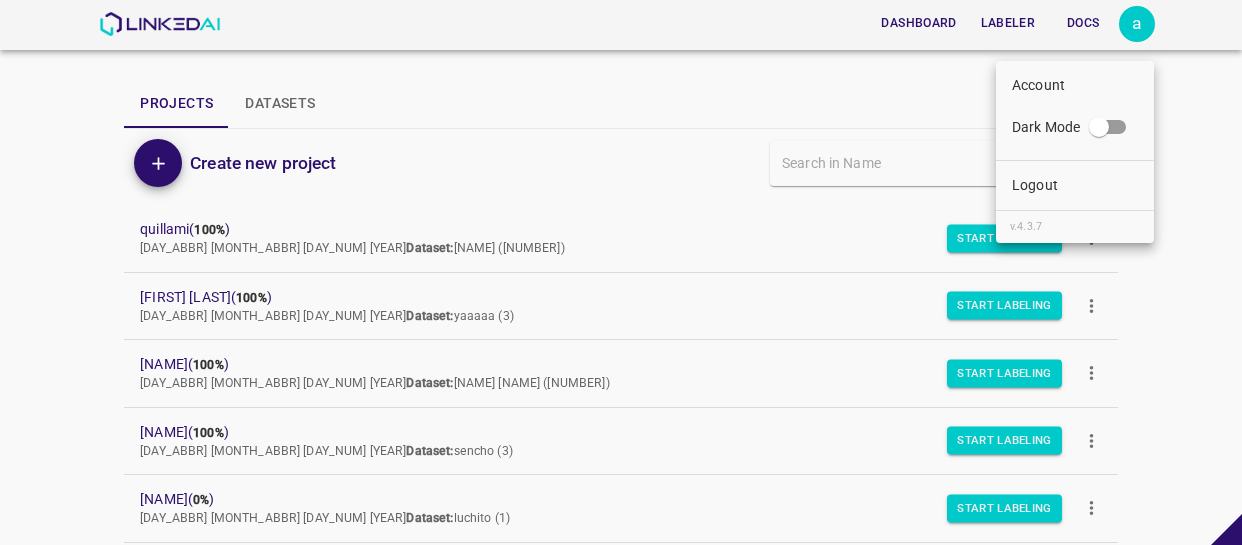 scroll, scrollTop: 0, scrollLeft: 0, axis: both 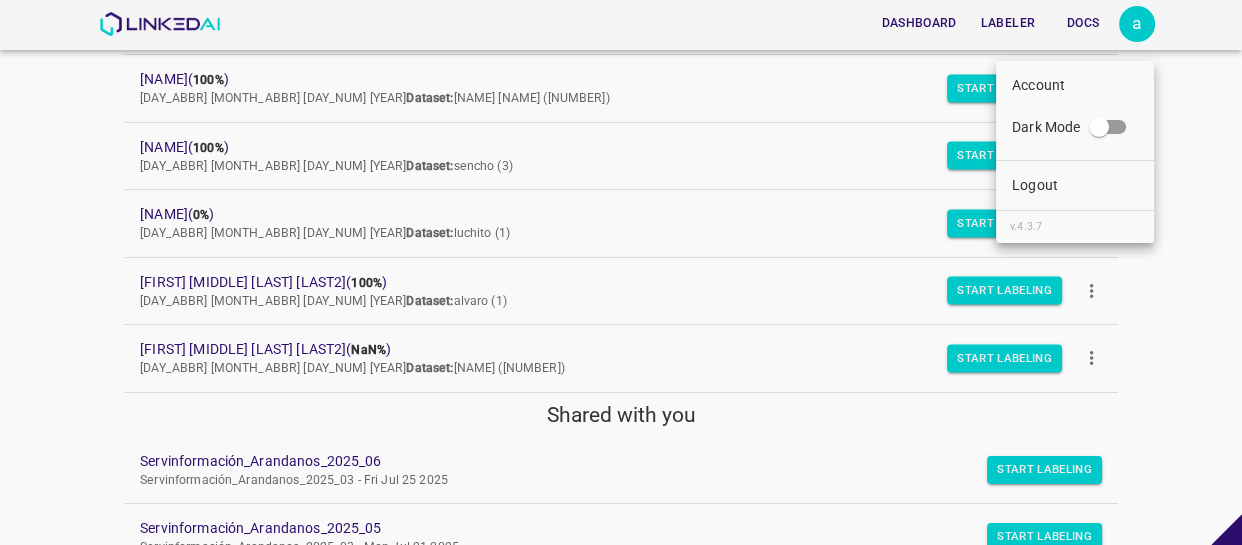 click on "Dark Mode" at bounding box center [1099, 131] 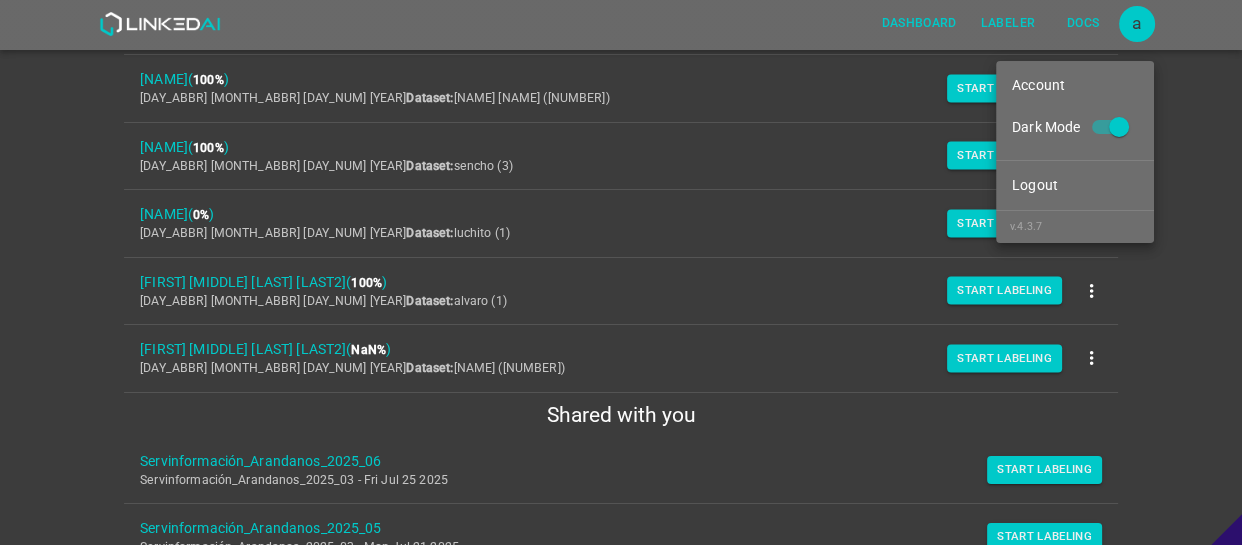 click at bounding box center [621, 272] 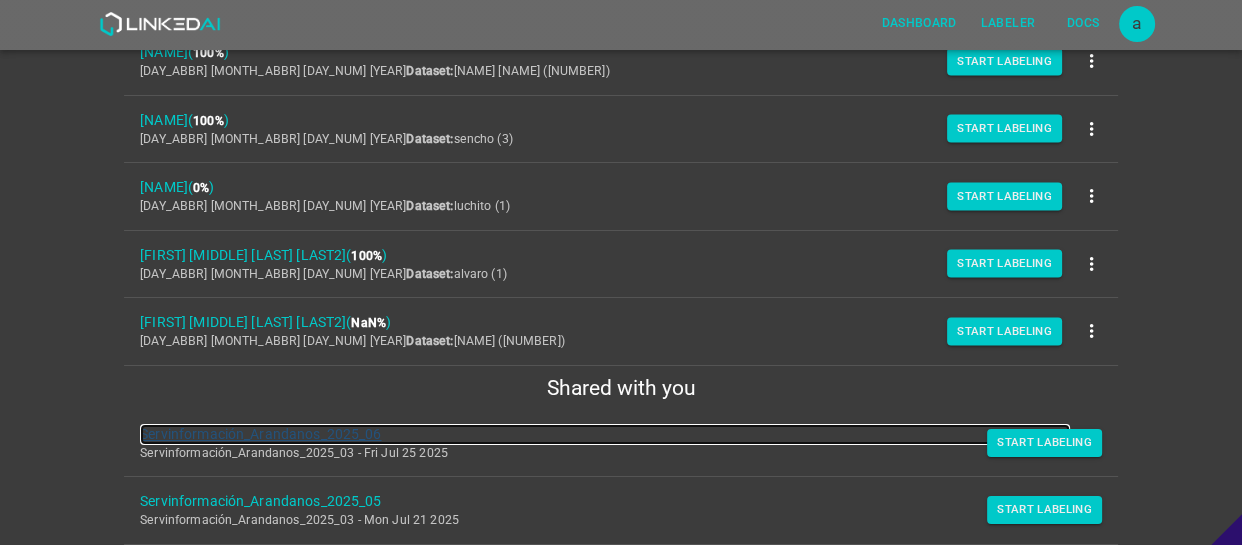 scroll, scrollTop: 558, scrollLeft: 0, axis: vertical 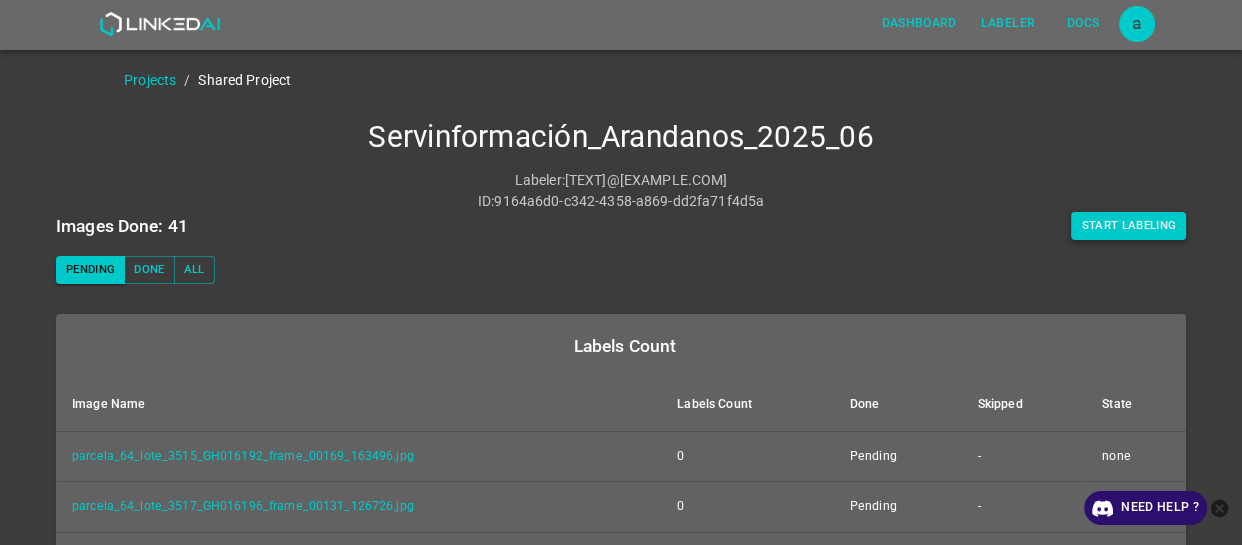 click on "Start Labeling" at bounding box center [1128, 226] 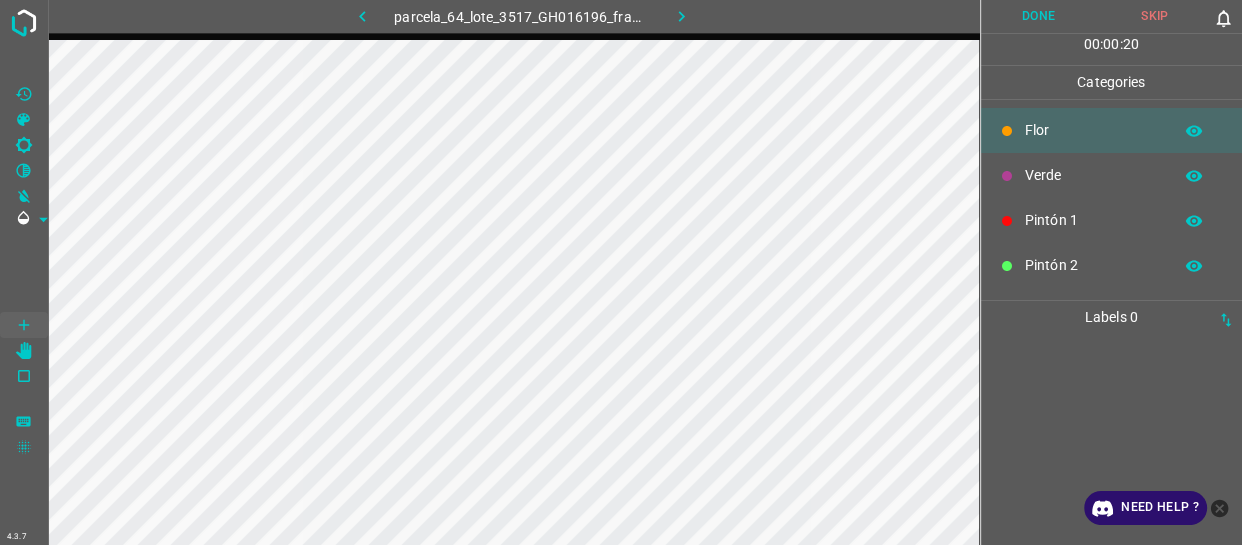 click at bounding box center (681, 16) 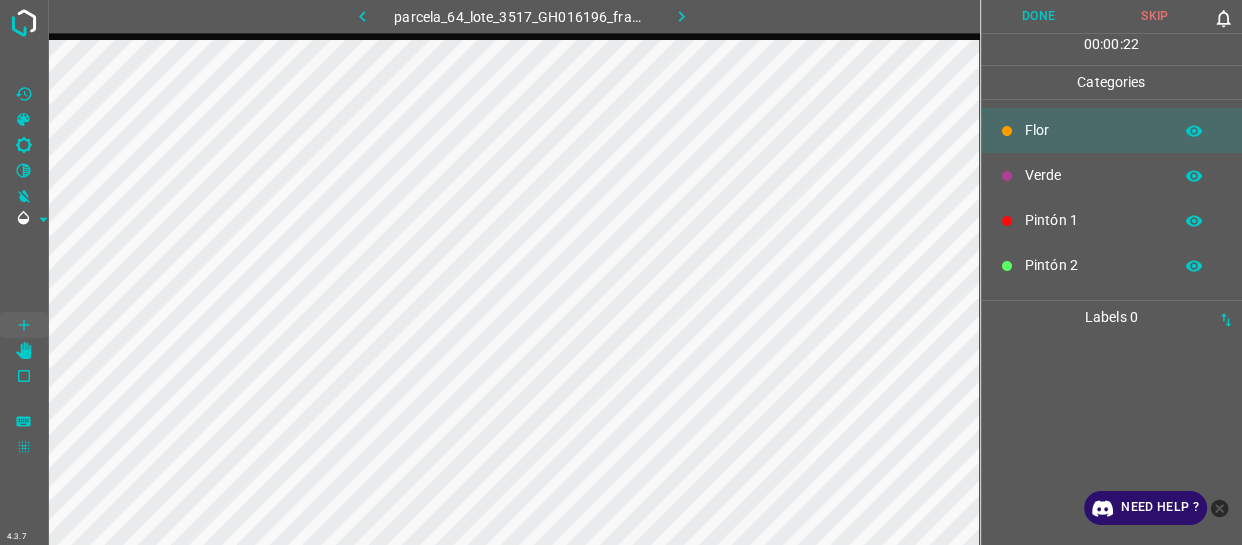 click 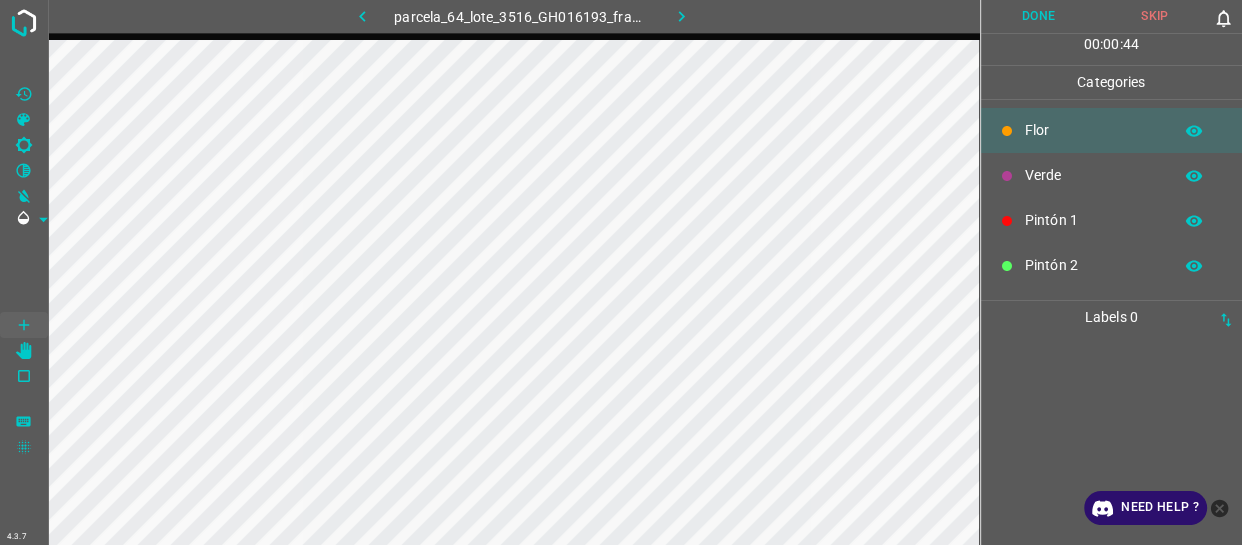 click on "Verde" at bounding box center (1093, 175) 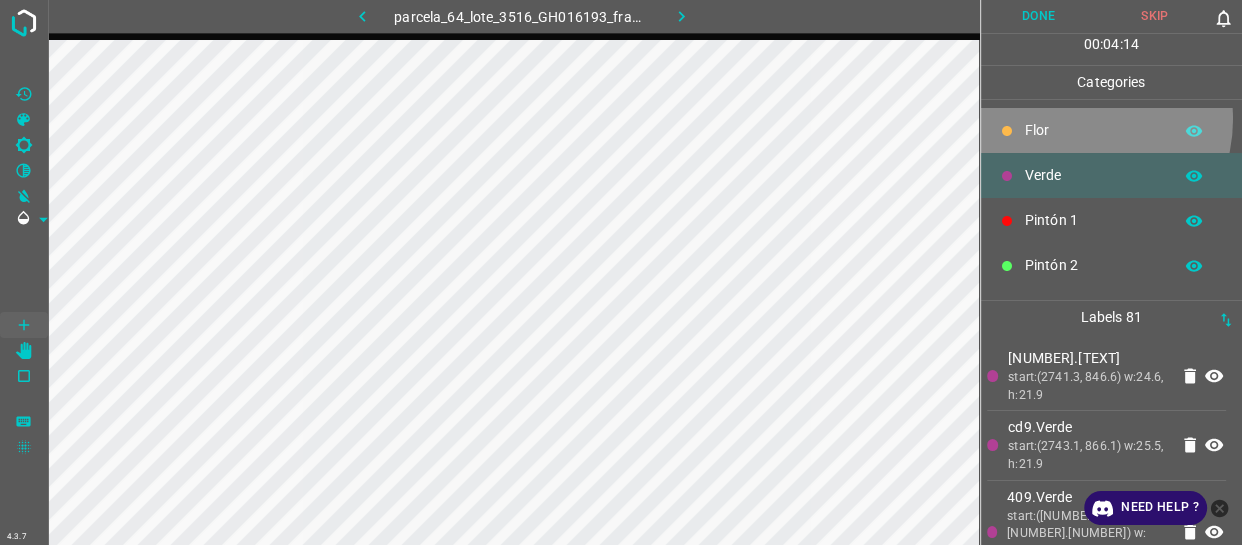 drag, startPoint x: 1073, startPoint y: 119, endPoint x: 1015, endPoint y: 127, distance: 58.549126 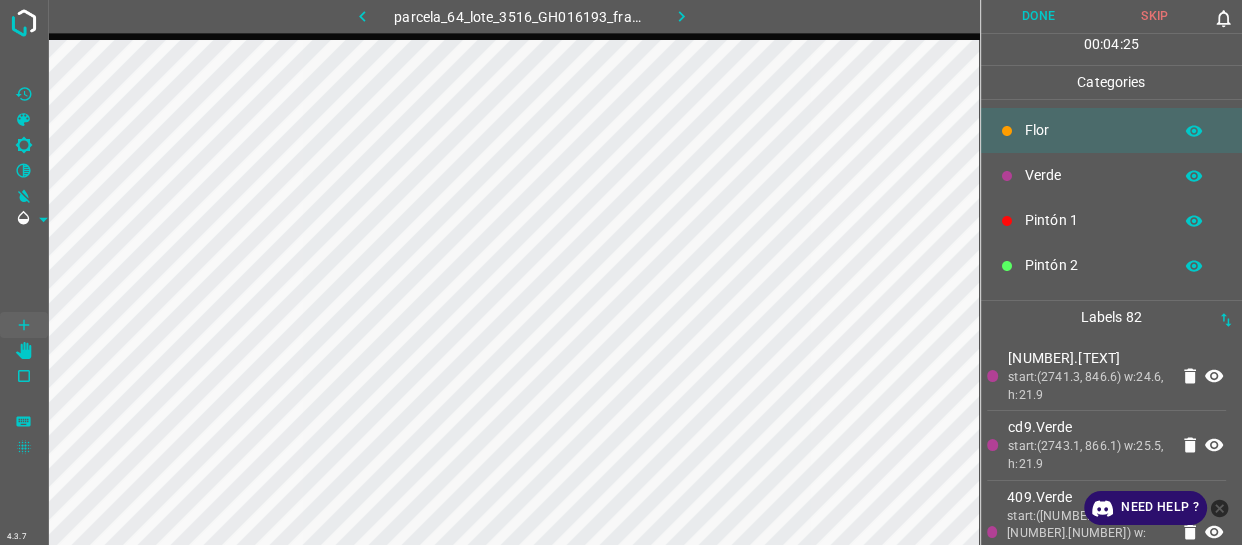 click on "Verde" at bounding box center [1112, 175] 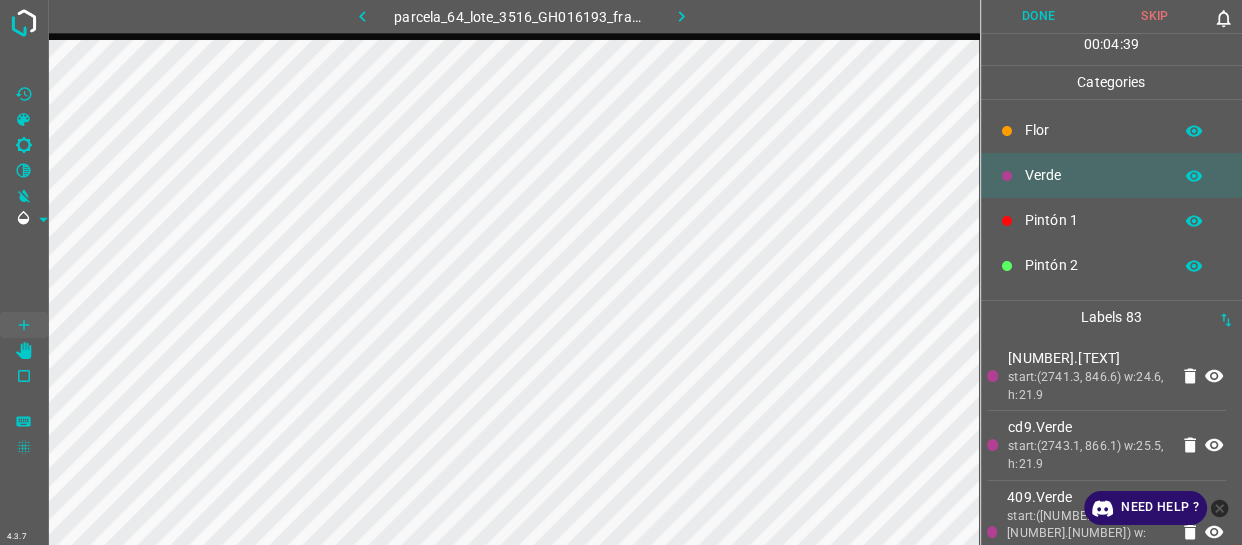 click on "Verde" at bounding box center (1093, 175) 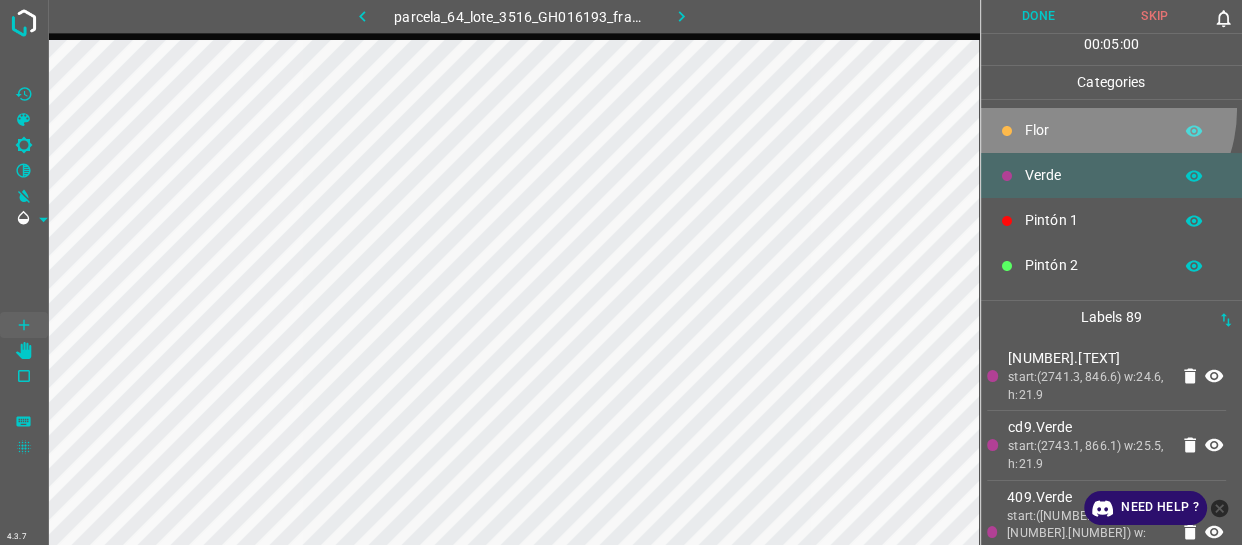 click on "Flor" at bounding box center (1112, 130) 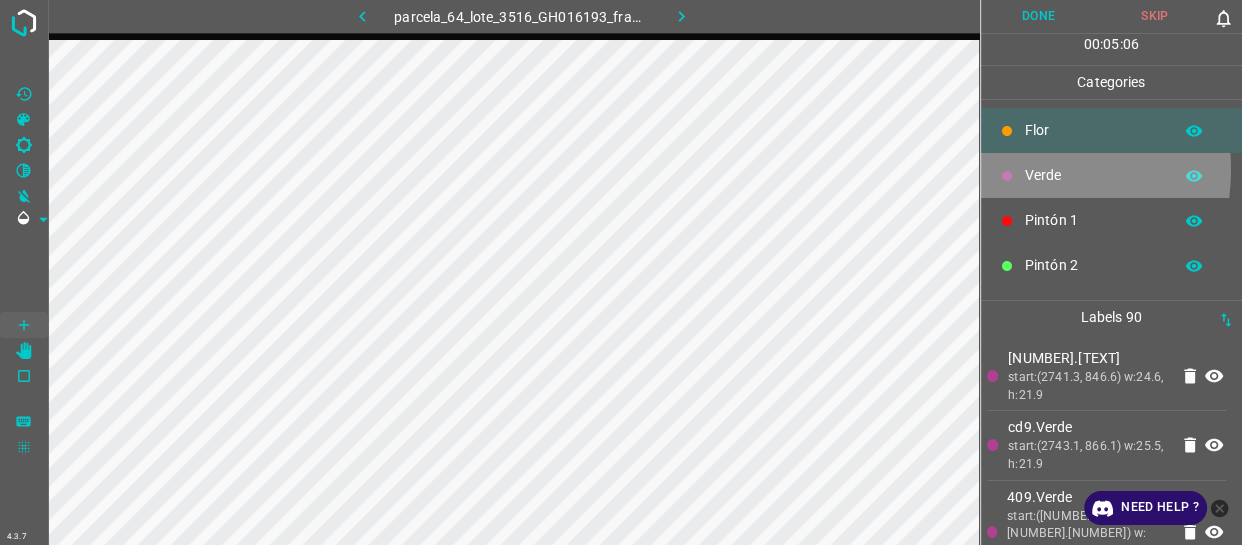 click on "Verde" at bounding box center (1112, 175) 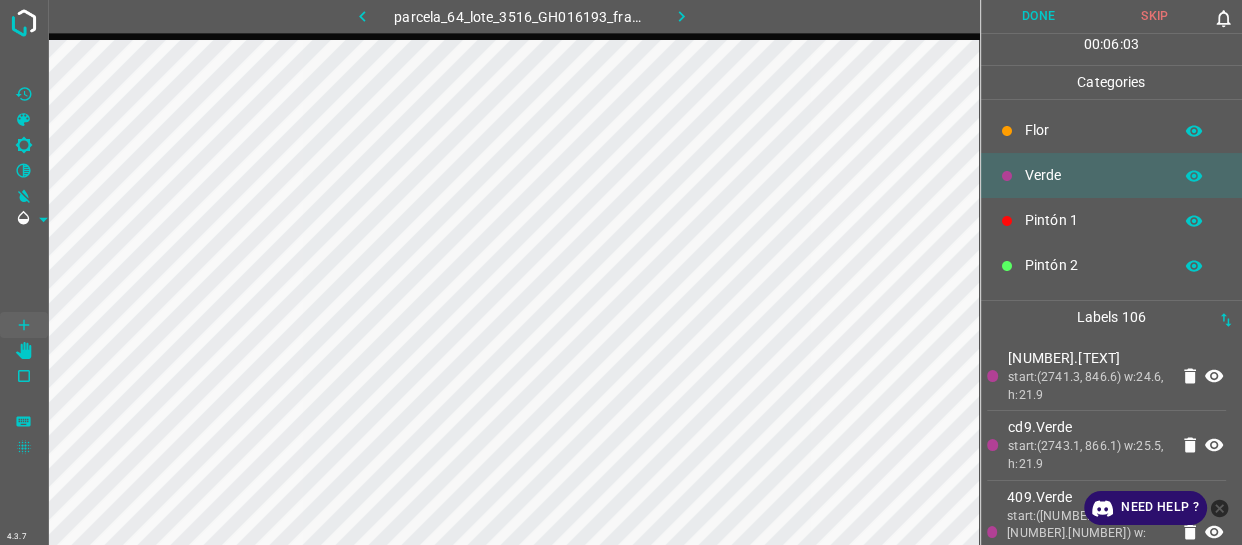 click on "Pintón 1" at bounding box center (1093, 220) 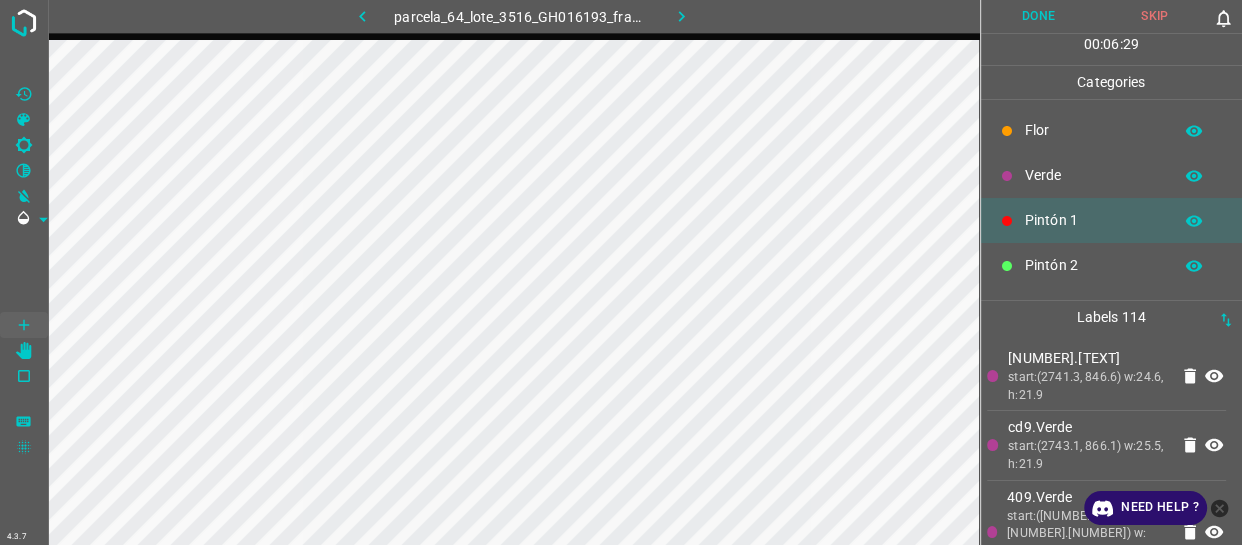 click on "Verde" at bounding box center [1093, 175] 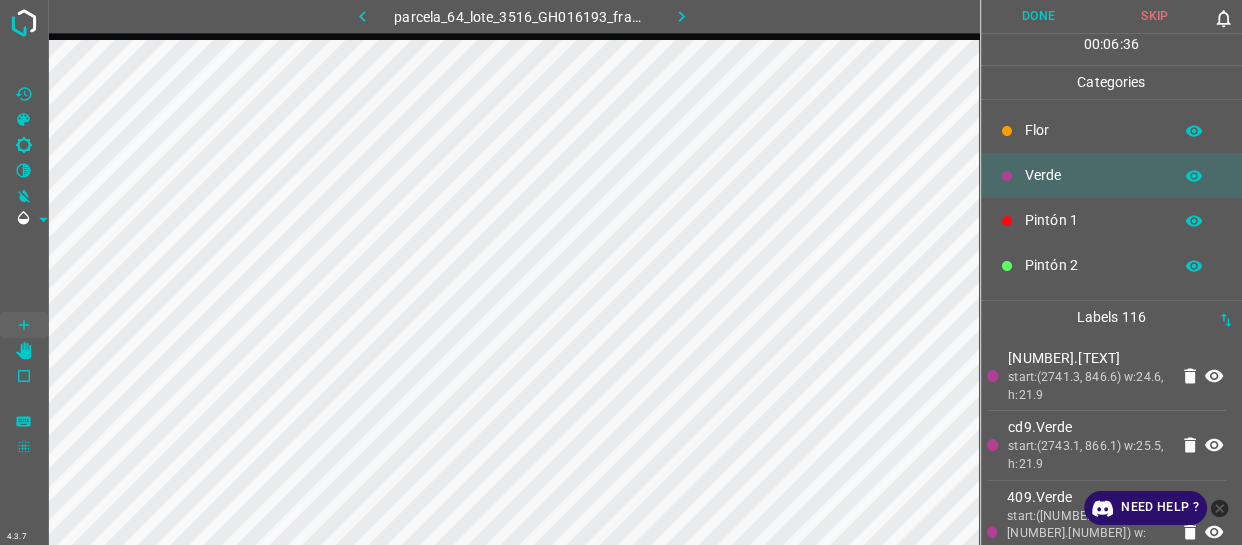 click on "Pintón 1" at bounding box center [1093, 220] 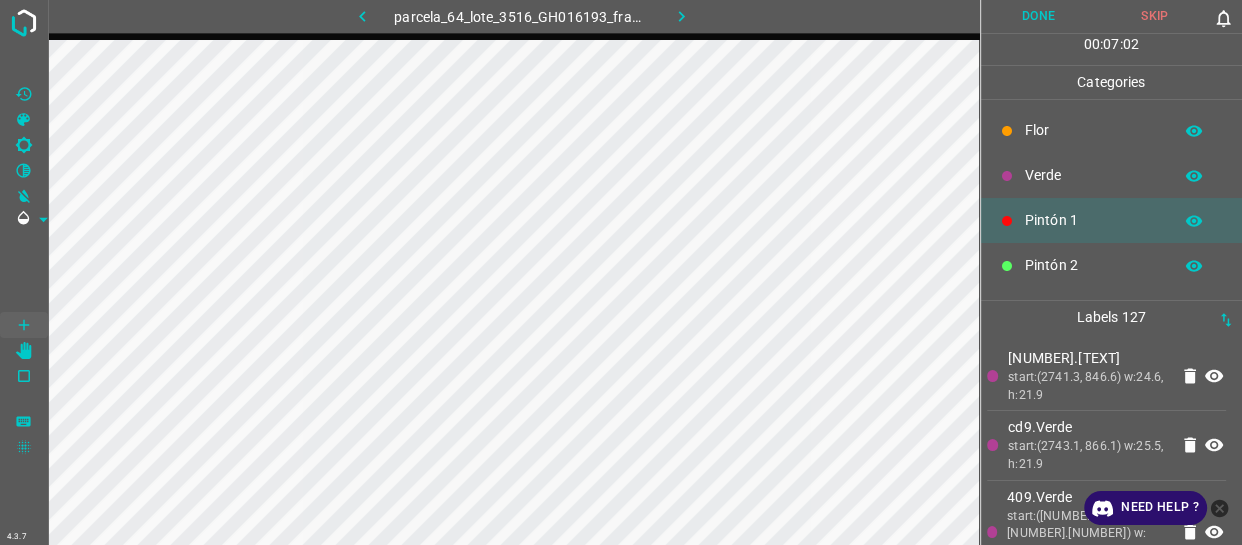 click on "Verde" at bounding box center (1112, 175) 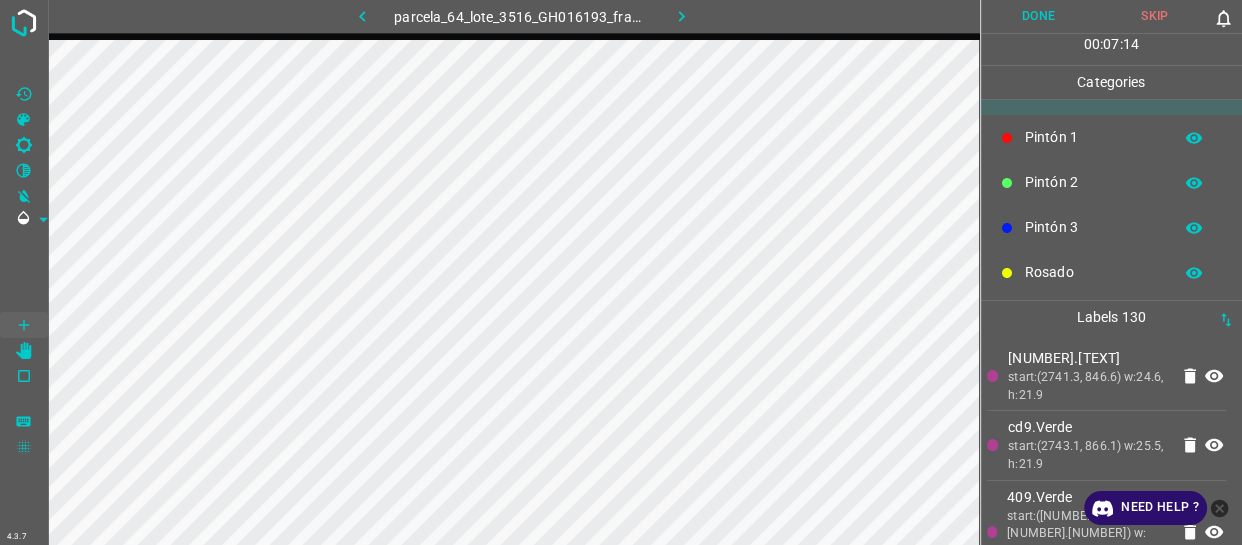 scroll, scrollTop: 175, scrollLeft: 0, axis: vertical 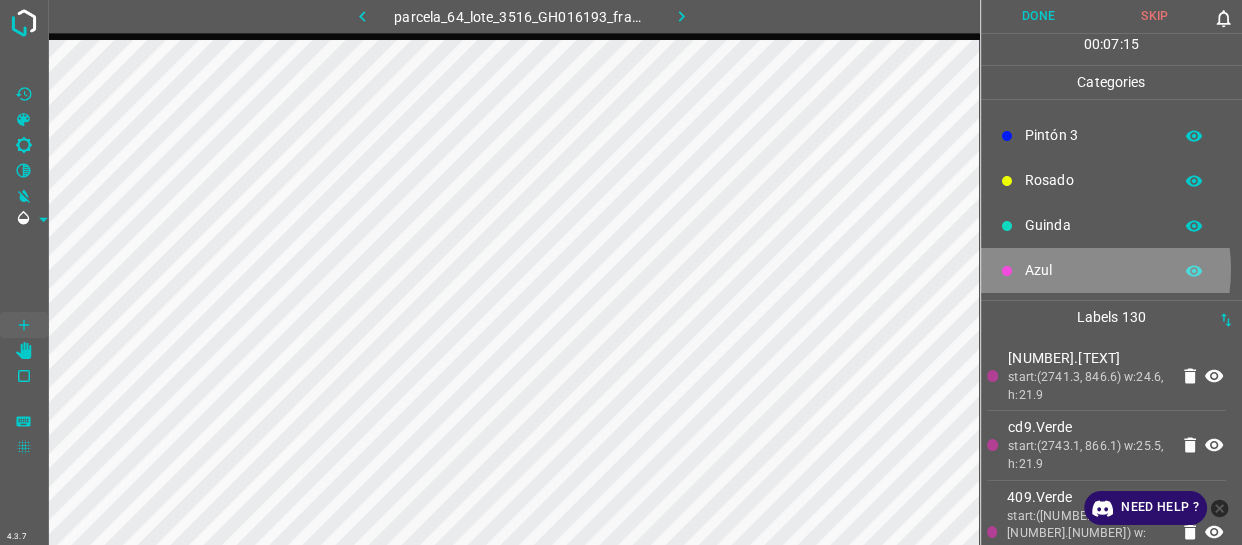 click on "Azul" at bounding box center (1093, 270) 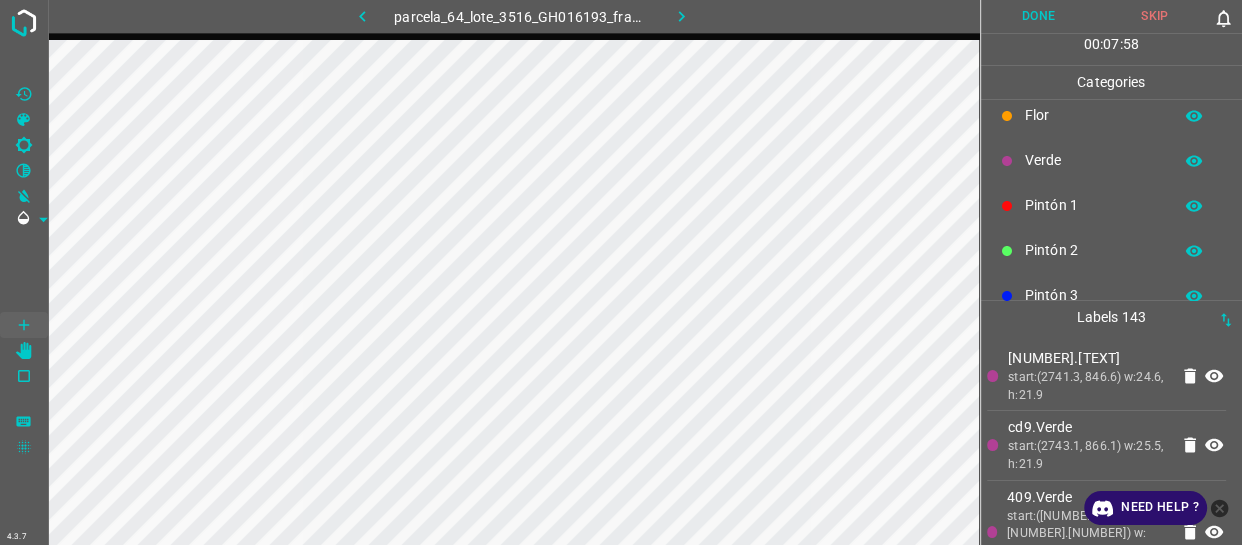 scroll, scrollTop: 0, scrollLeft: 0, axis: both 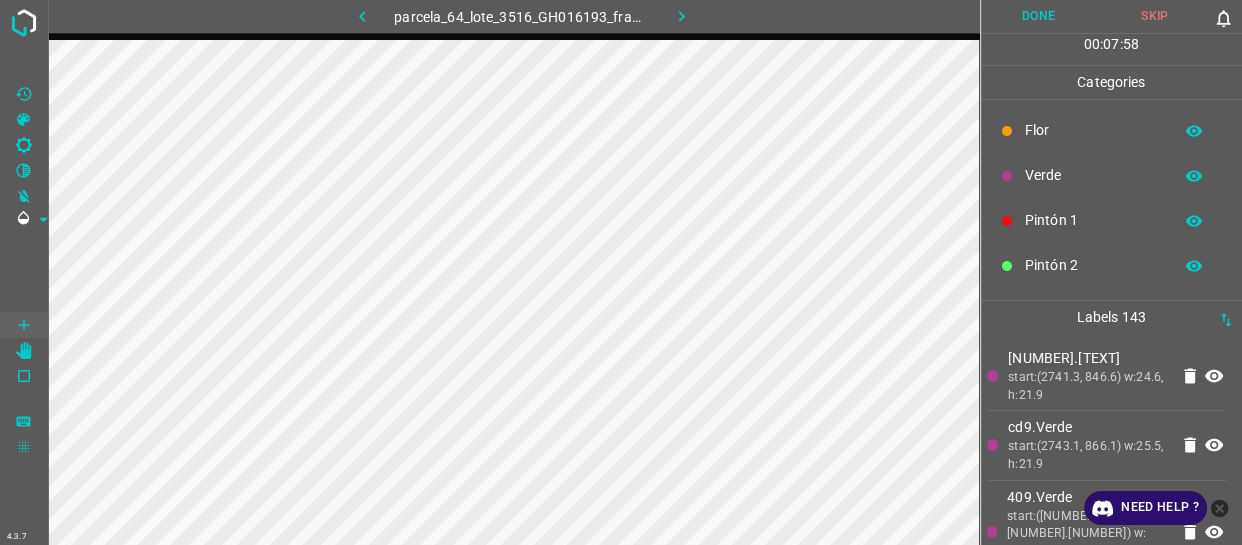 click on "Verde" at bounding box center (1093, 175) 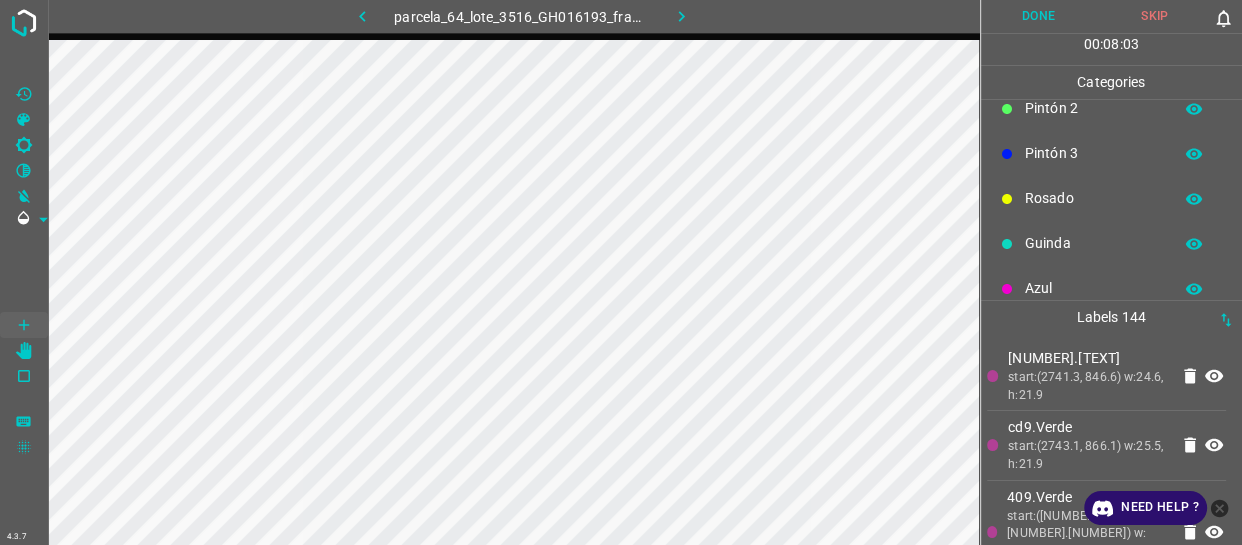 scroll, scrollTop: 175, scrollLeft: 0, axis: vertical 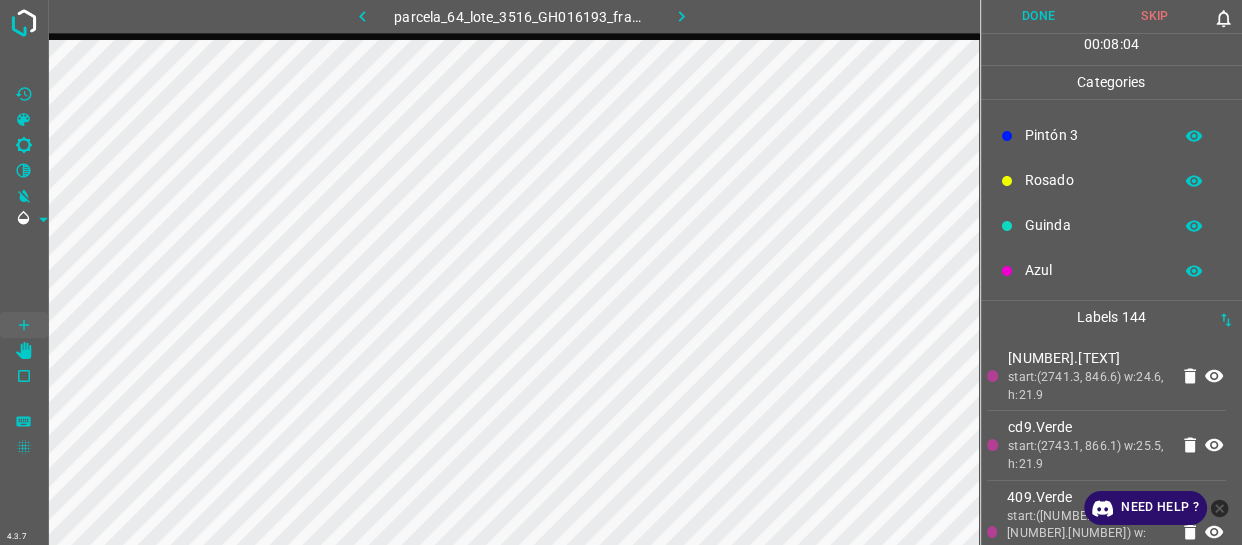 click on "Azul" at bounding box center [1093, 270] 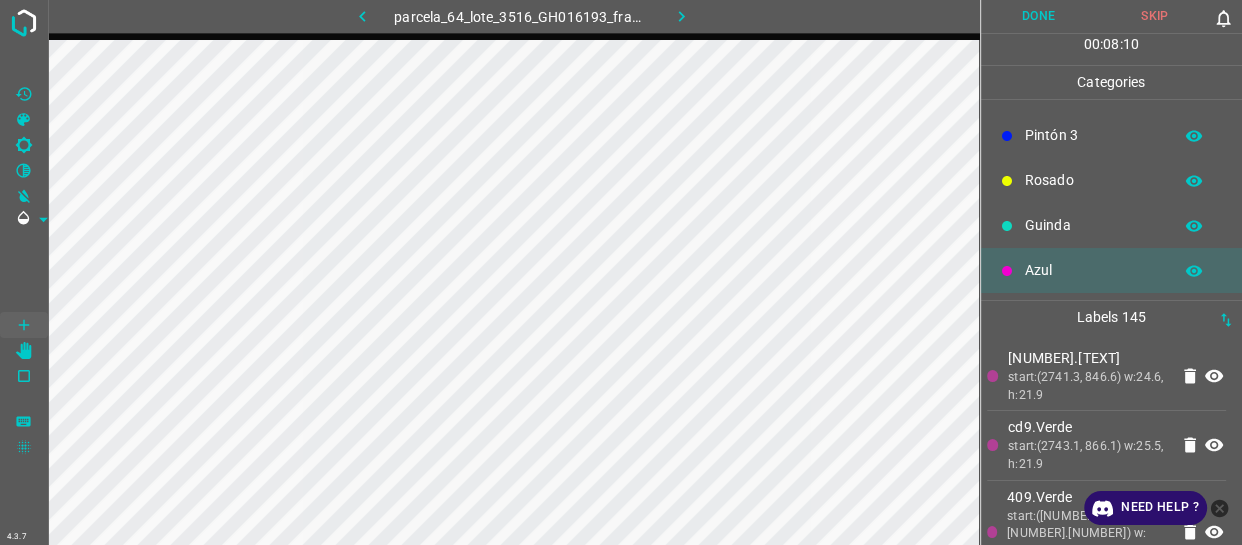scroll, scrollTop: 0, scrollLeft: 0, axis: both 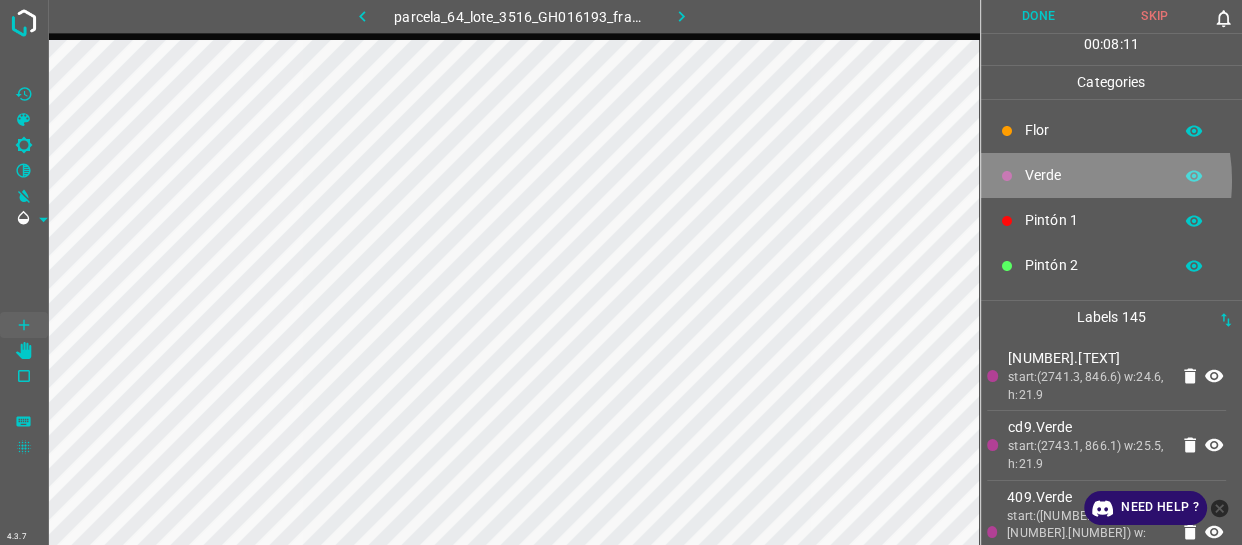 click on "Verde" at bounding box center (1093, 175) 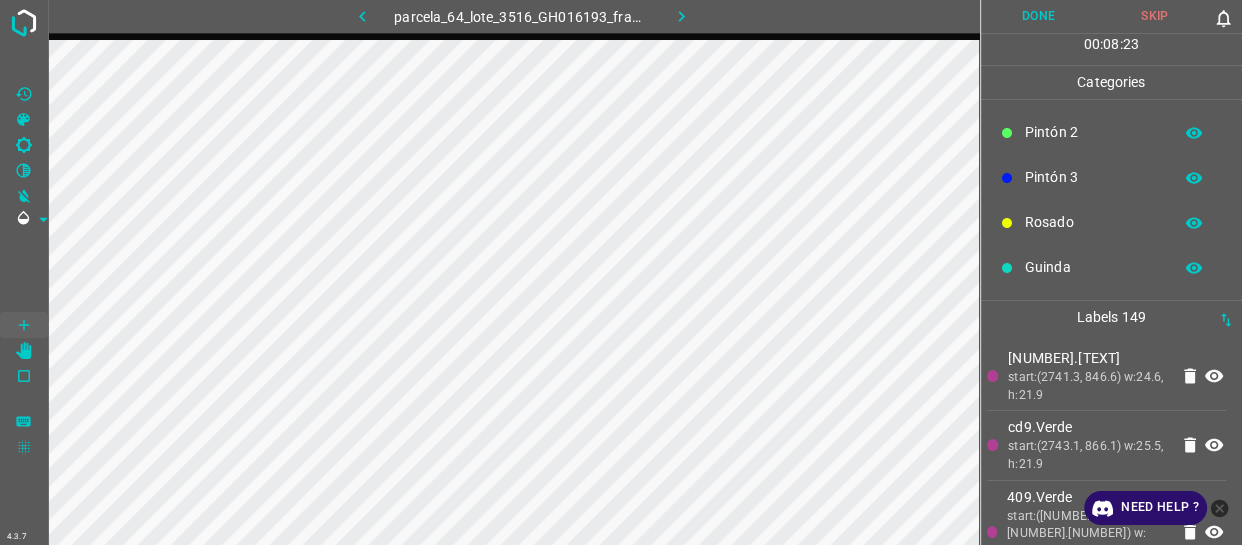 scroll, scrollTop: 175, scrollLeft: 0, axis: vertical 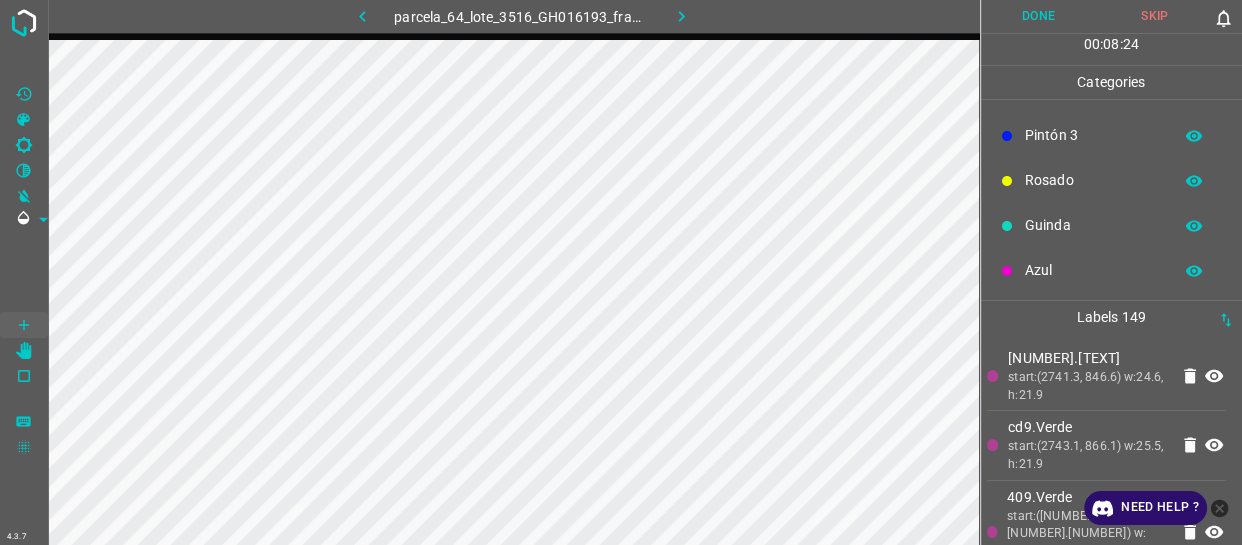 click on "Azul" at bounding box center [1093, 270] 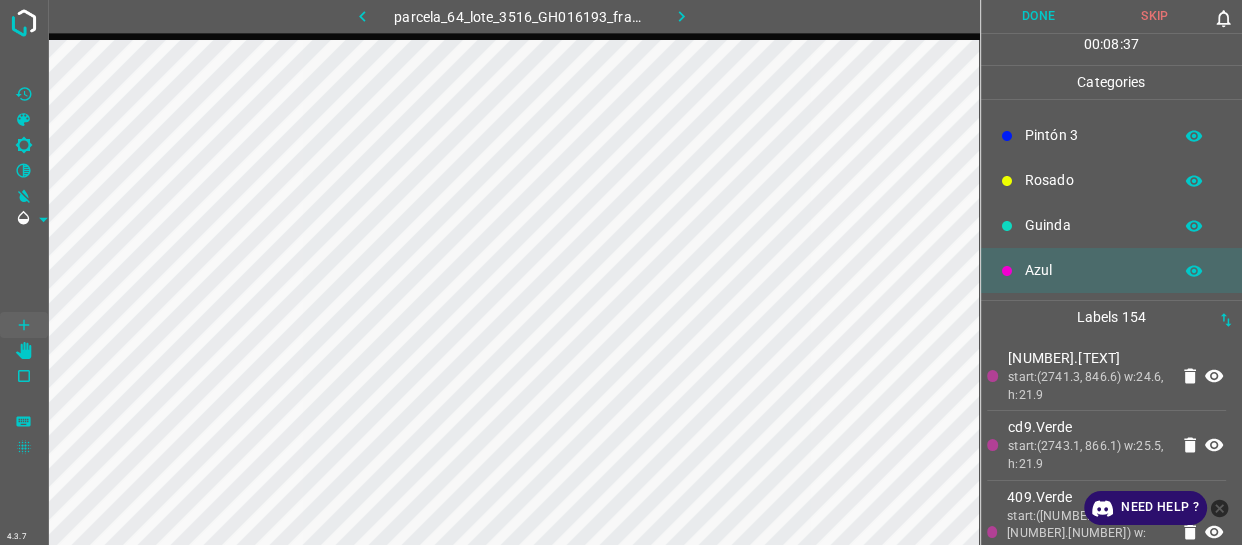 scroll, scrollTop: 0, scrollLeft: 0, axis: both 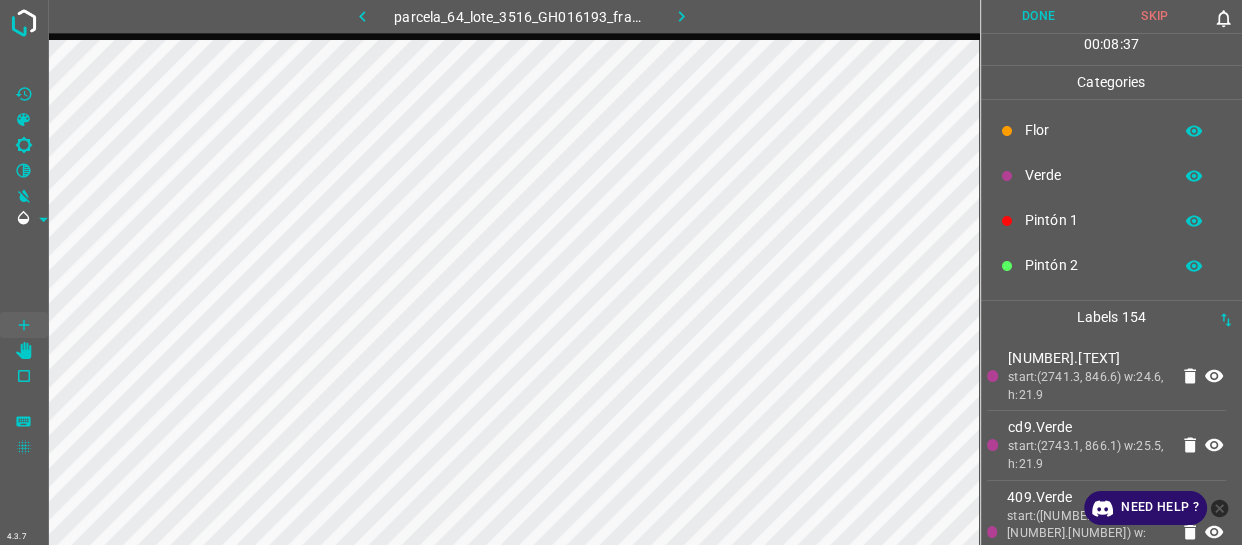 click on "Verde" at bounding box center (1112, 175) 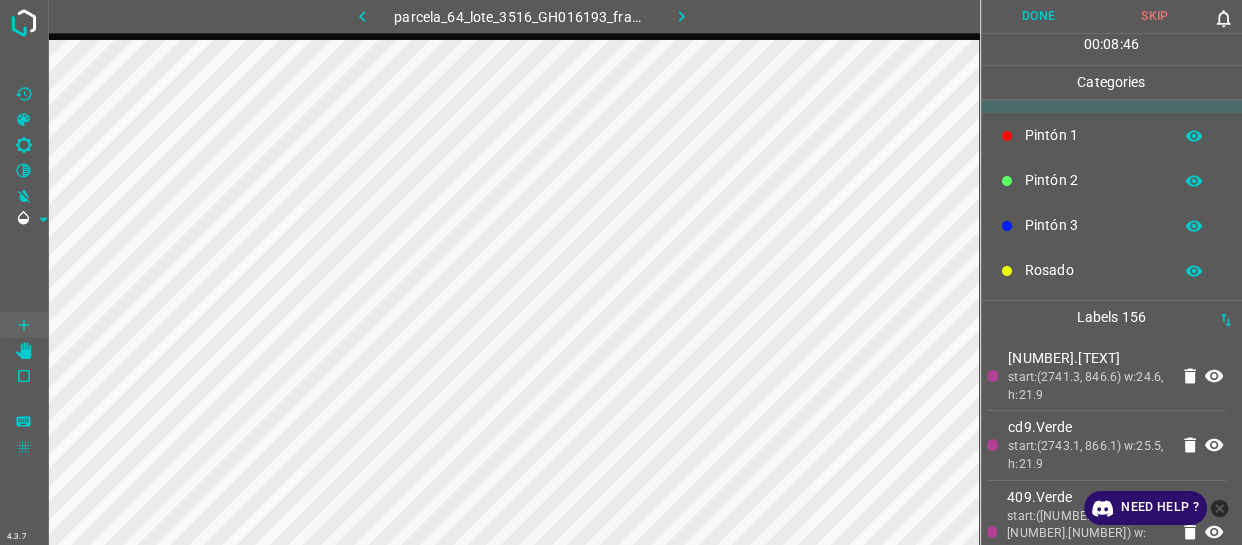 click on "Rosado" at bounding box center (1093, 270) 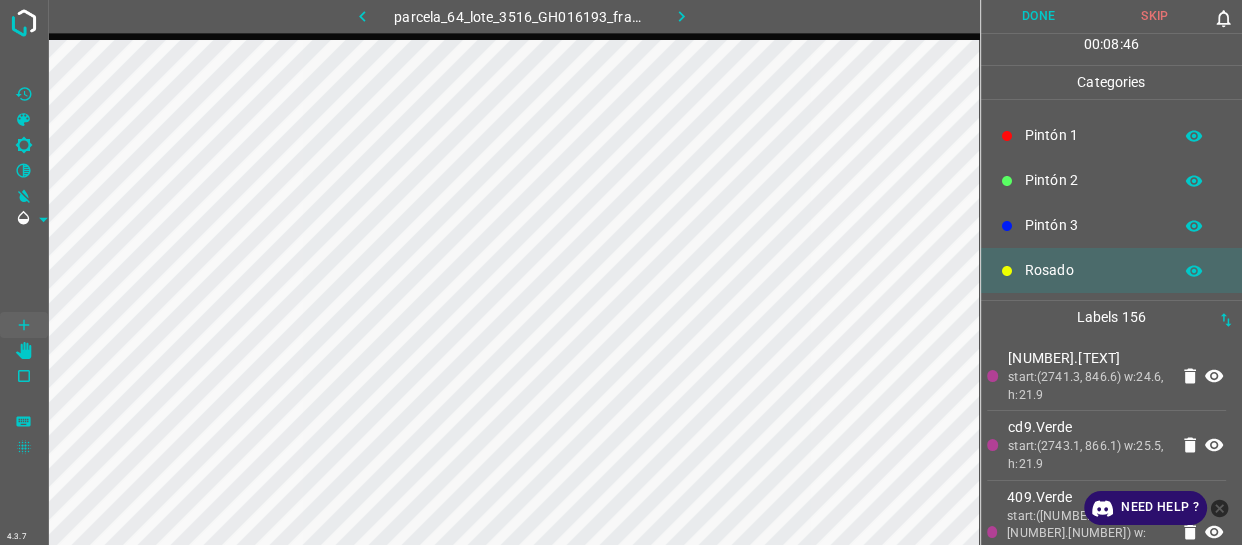 scroll, scrollTop: 175, scrollLeft: 0, axis: vertical 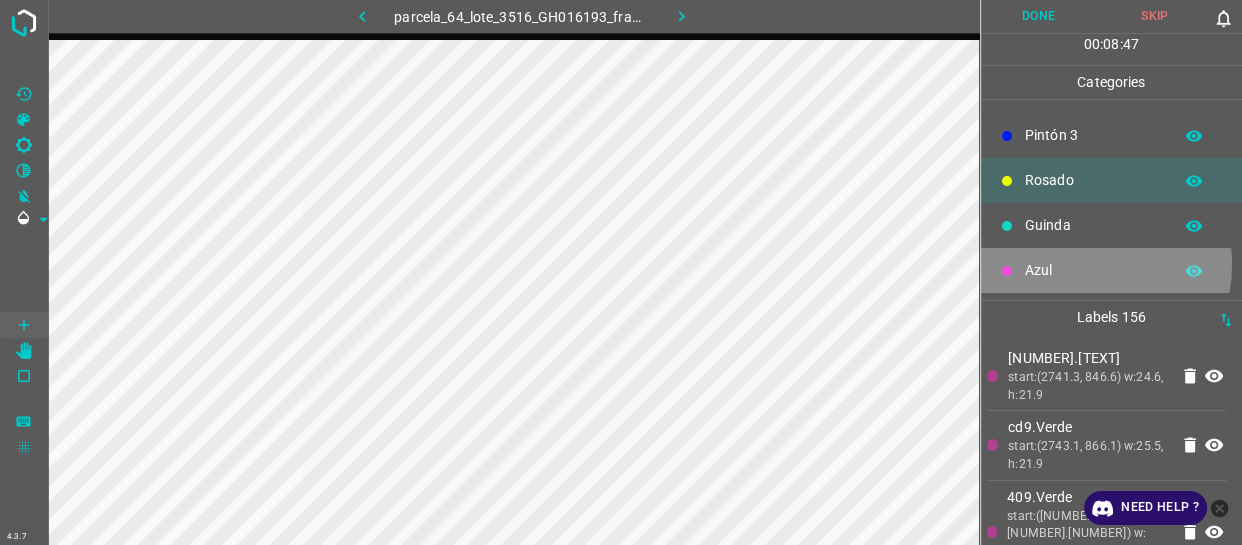 click on "Azul" at bounding box center [1093, 270] 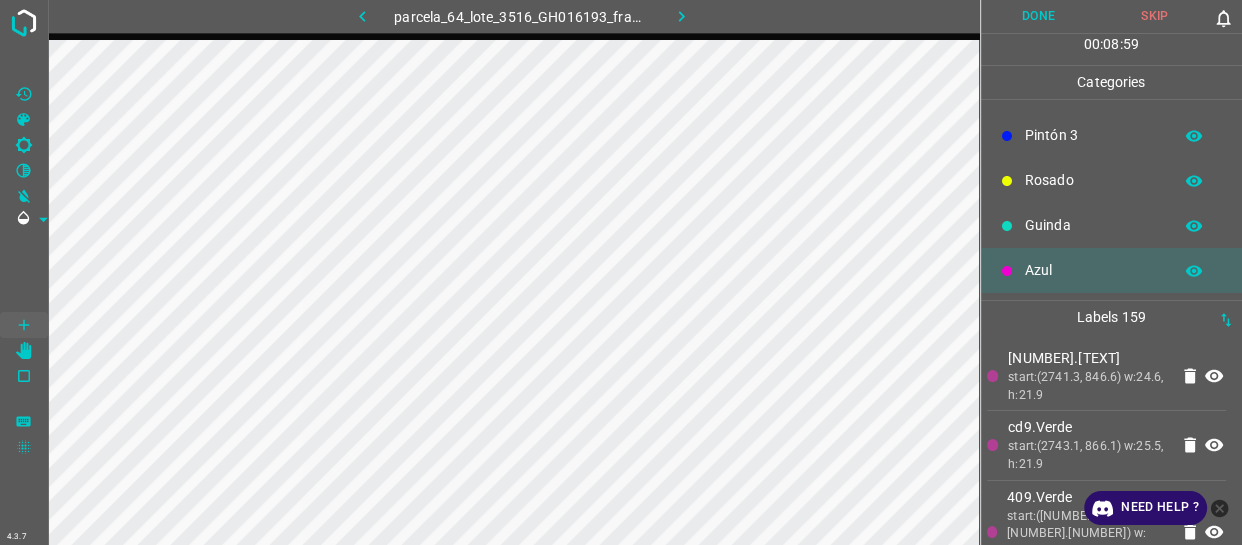 scroll, scrollTop: 0, scrollLeft: 0, axis: both 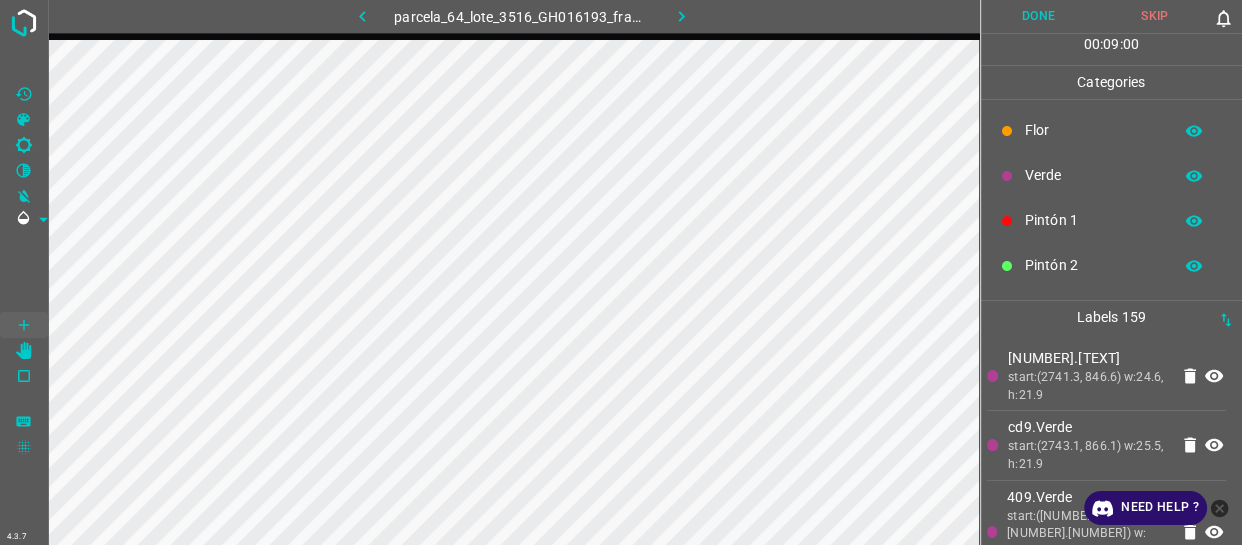 click on "Verde" at bounding box center [1093, 175] 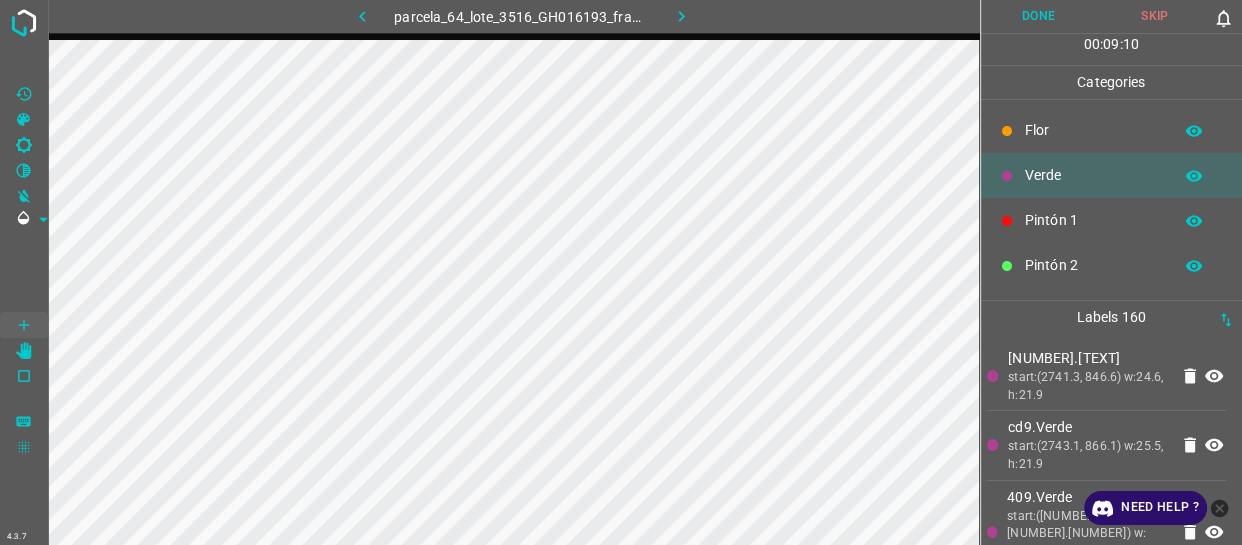scroll, scrollTop: 175, scrollLeft: 0, axis: vertical 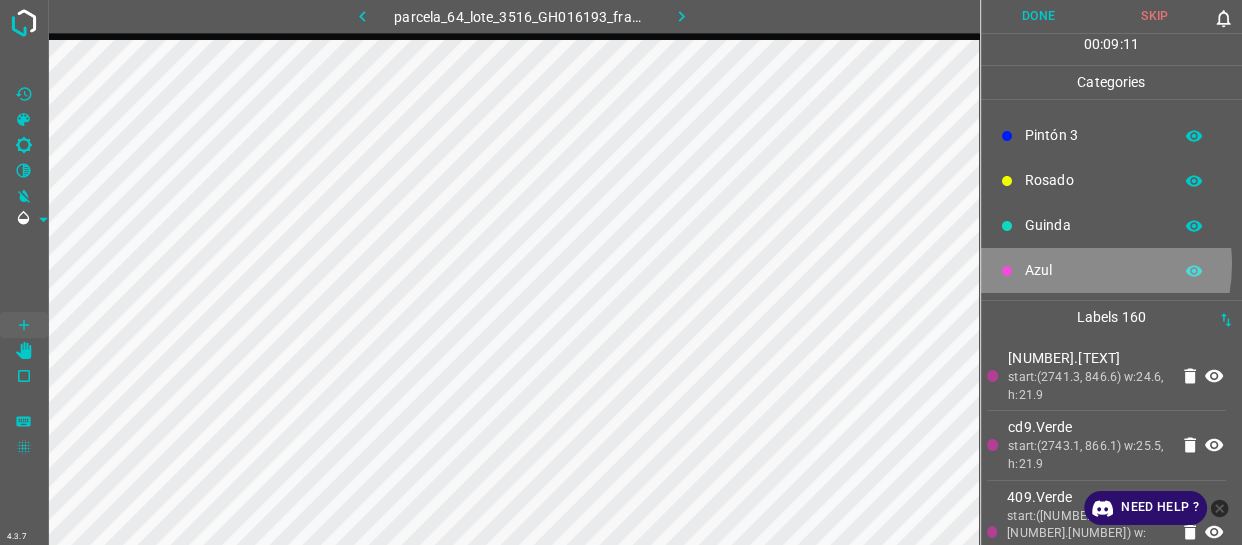 click on "Azul" at bounding box center (1093, 270) 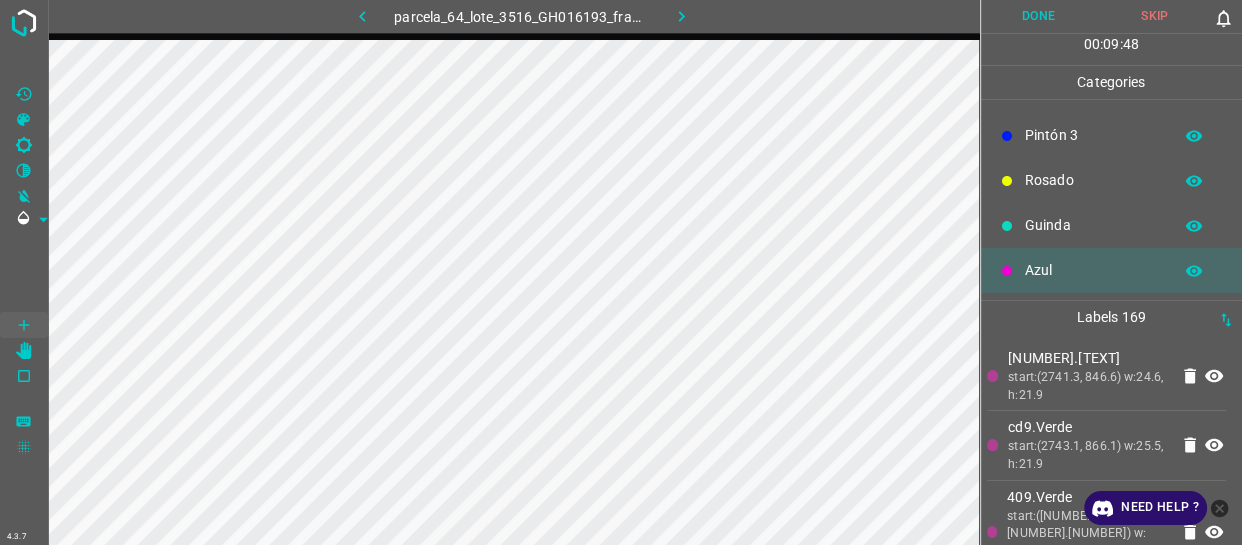 scroll, scrollTop: 0, scrollLeft: 0, axis: both 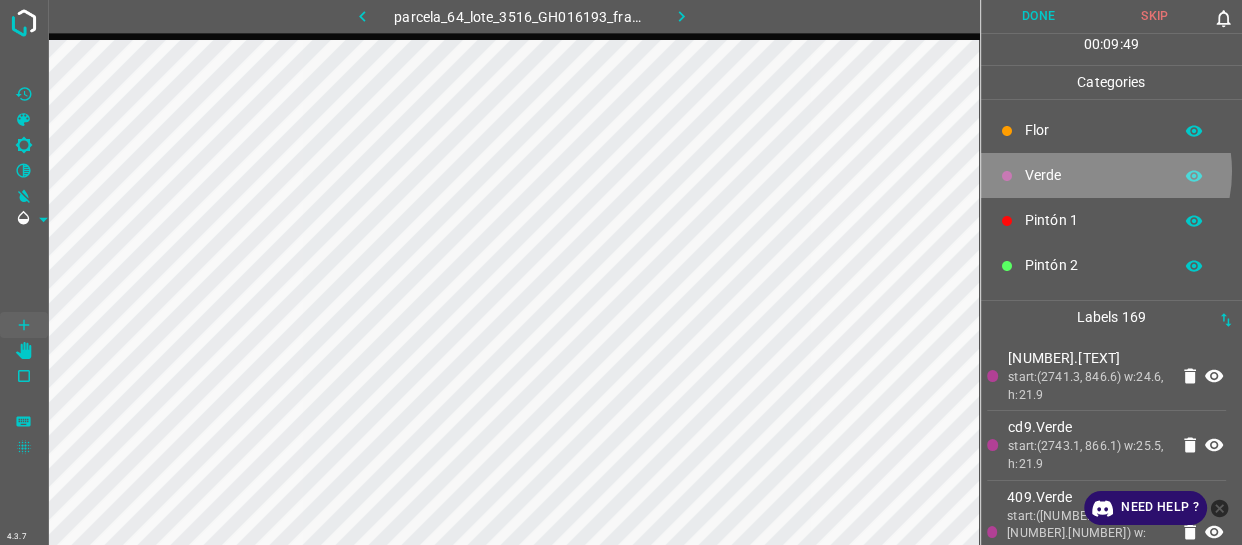 click on "Verde" at bounding box center (1093, 175) 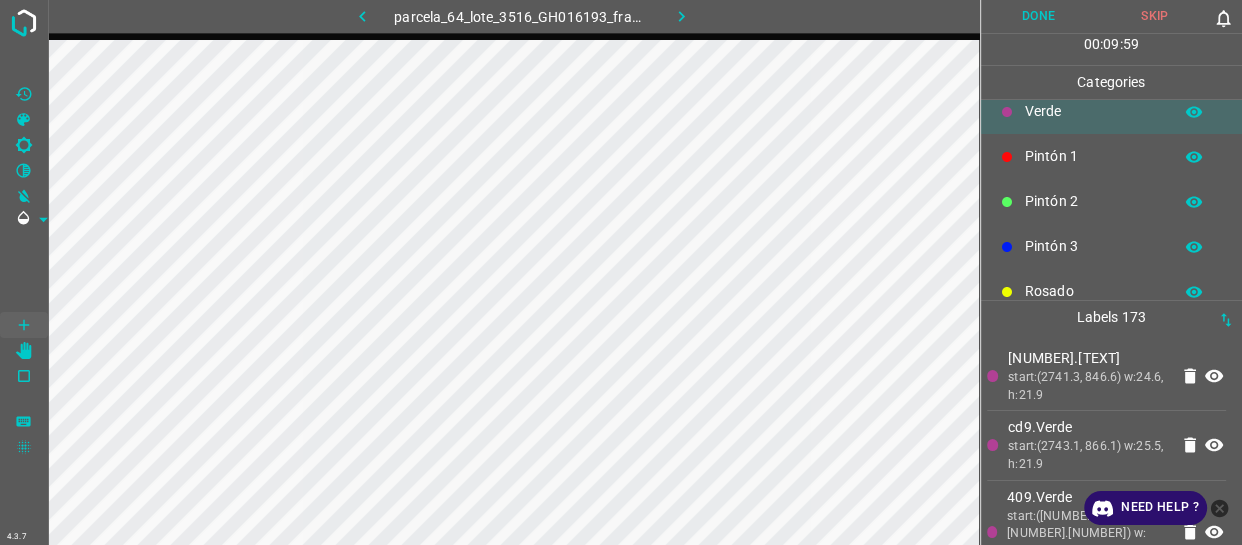 scroll, scrollTop: 175, scrollLeft: 0, axis: vertical 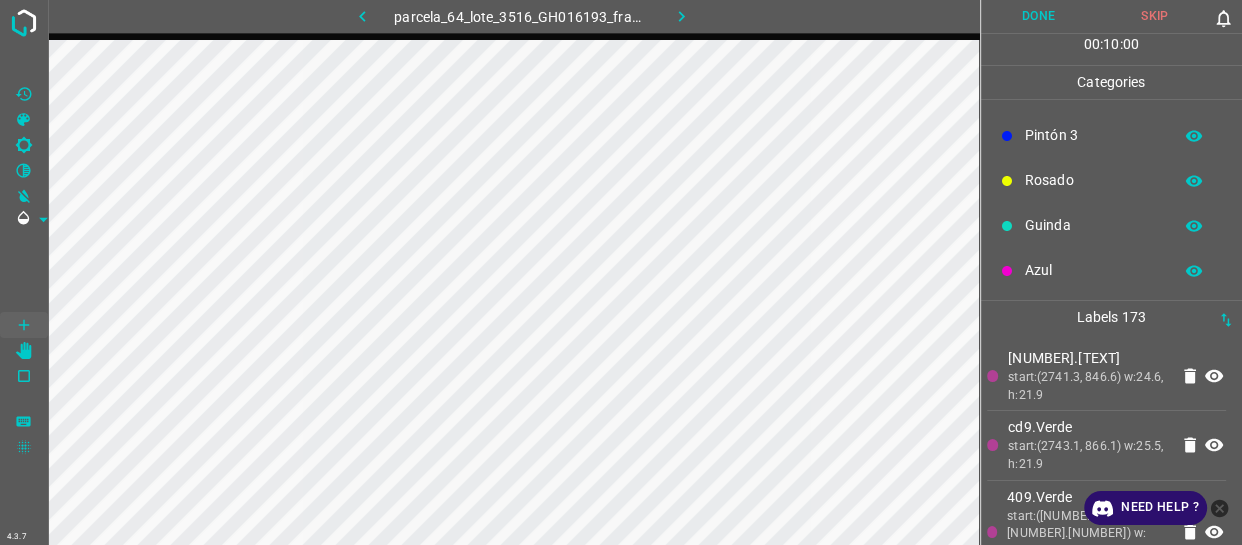 click on "Azul" at bounding box center (1112, 270) 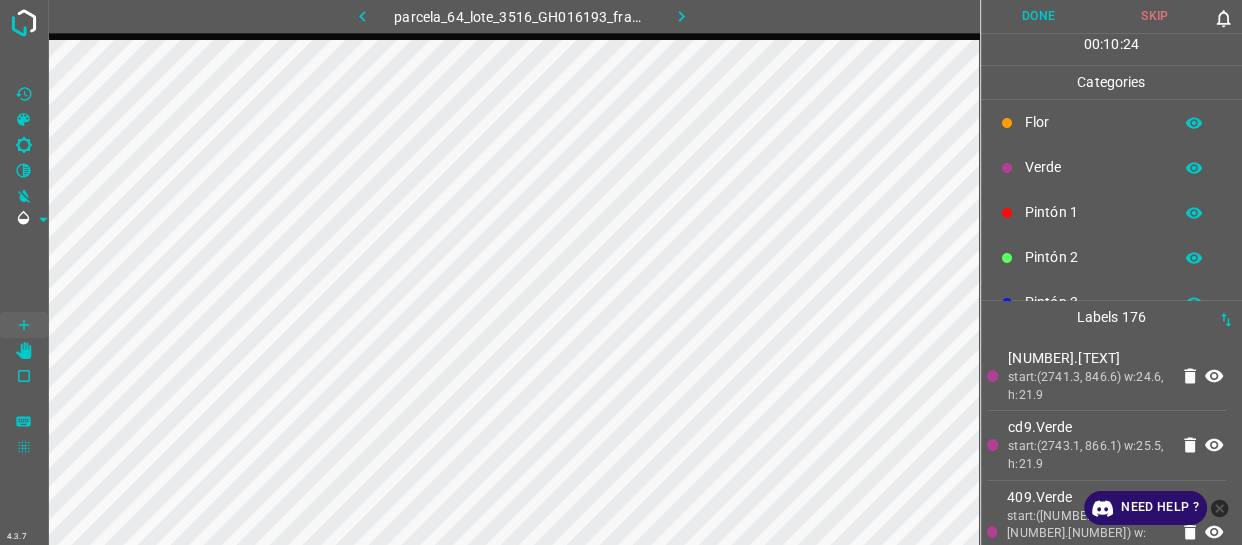 scroll, scrollTop: 0, scrollLeft: 0, axis: both 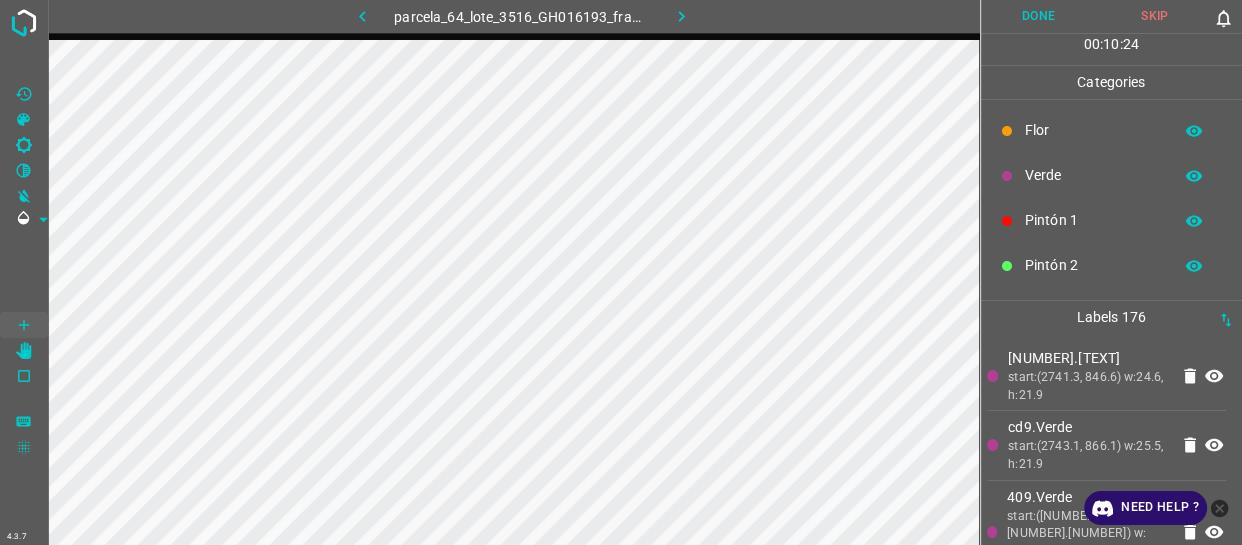 click on "Verde" at bounding box center [1093, 175] 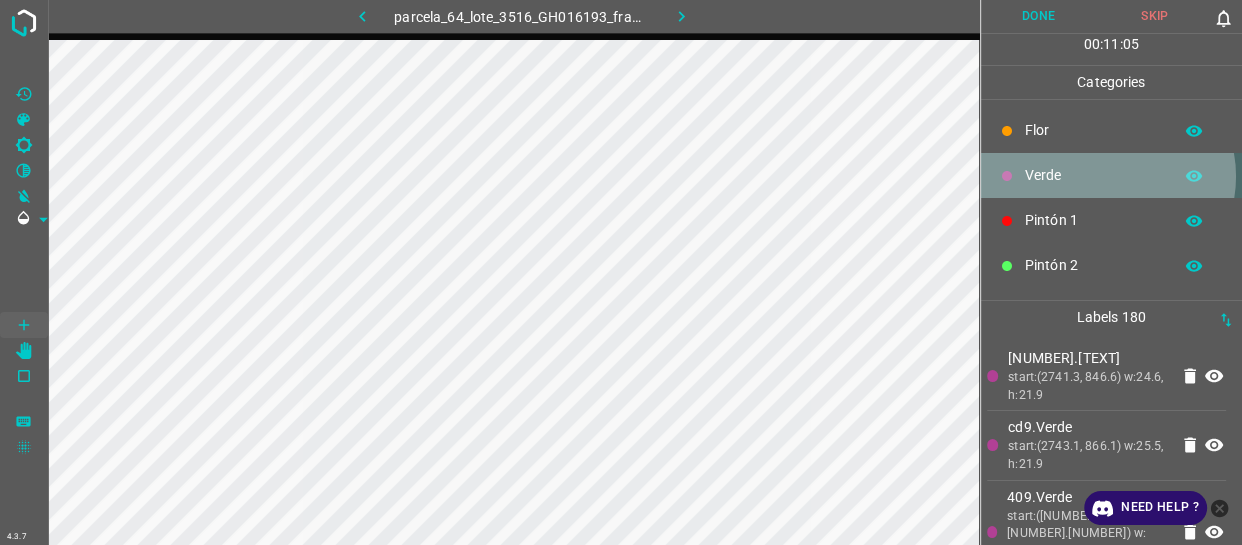 click on "Verde" at bounding box center [1093, 175] 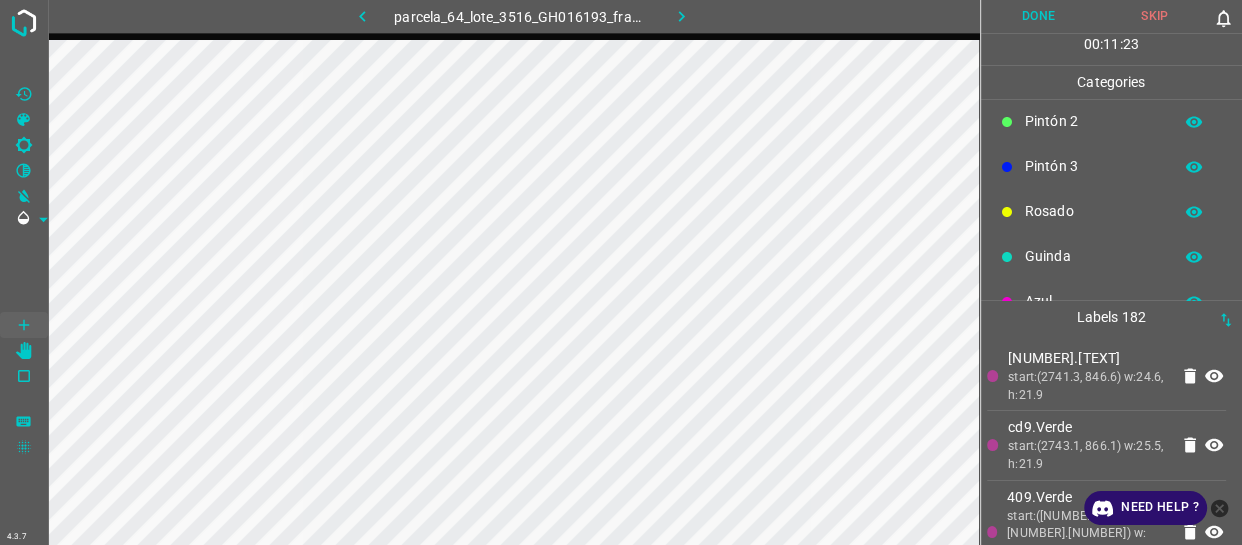 scroll, scrollTop: 175, scrollLeft: 0, axis: vertical 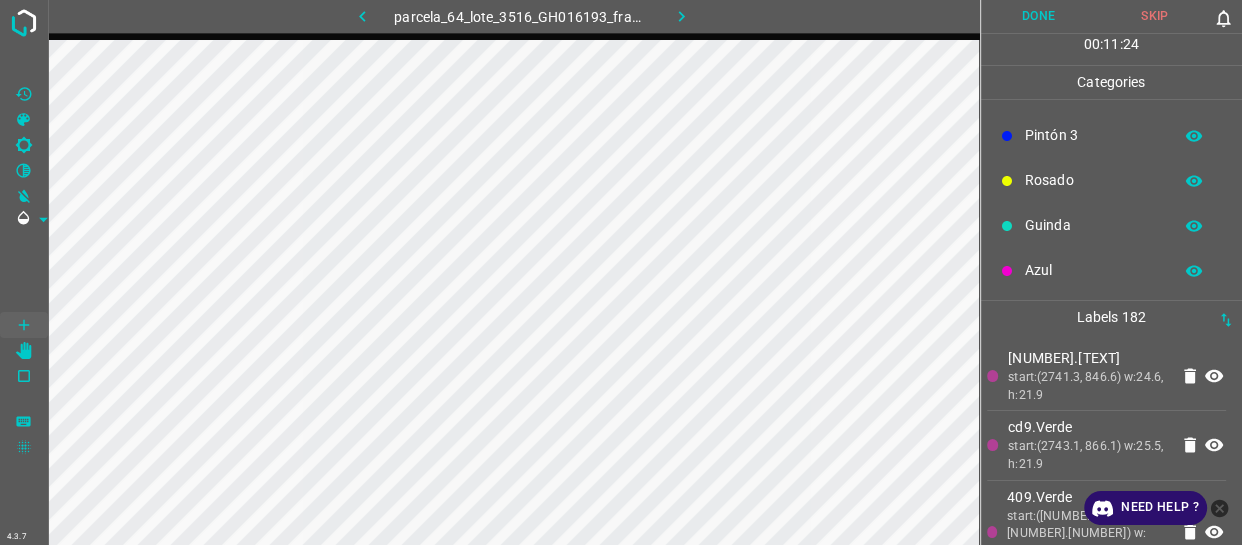 click on "Azul" at bounding box center (1093, 270) 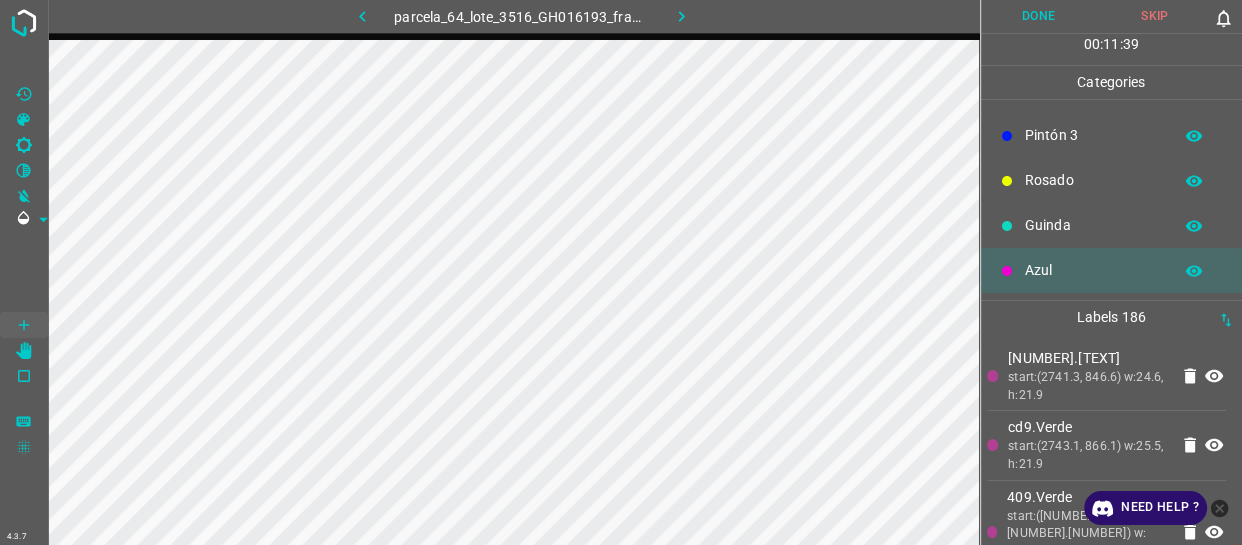 scroll, scrollTop: 0, scrollLeft: 0, axis: both 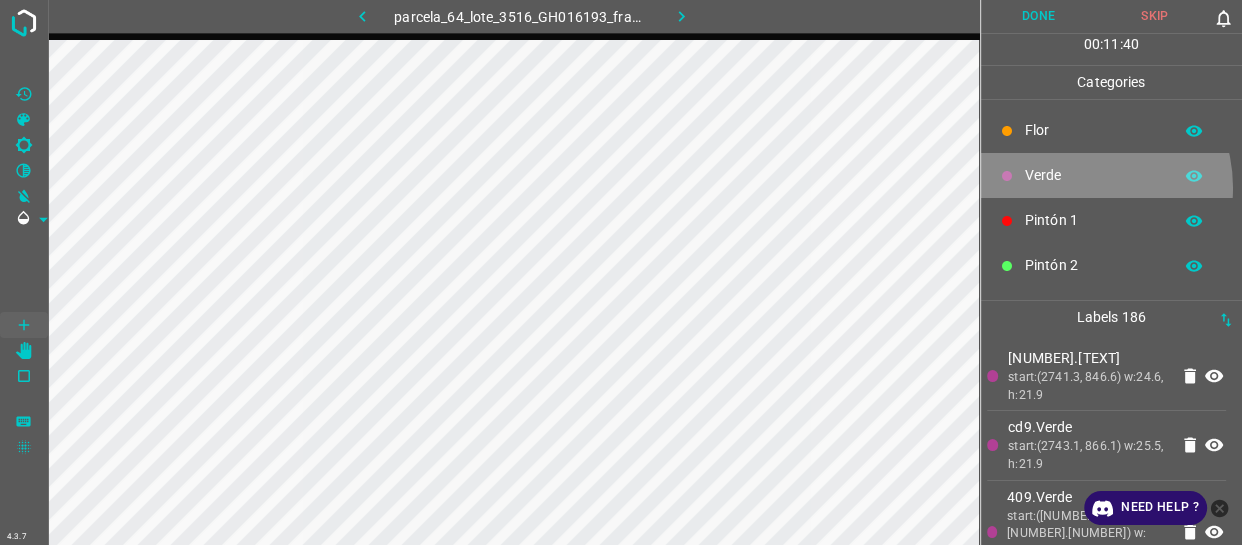 click on "Verde" at bounding box center (1112, 175) 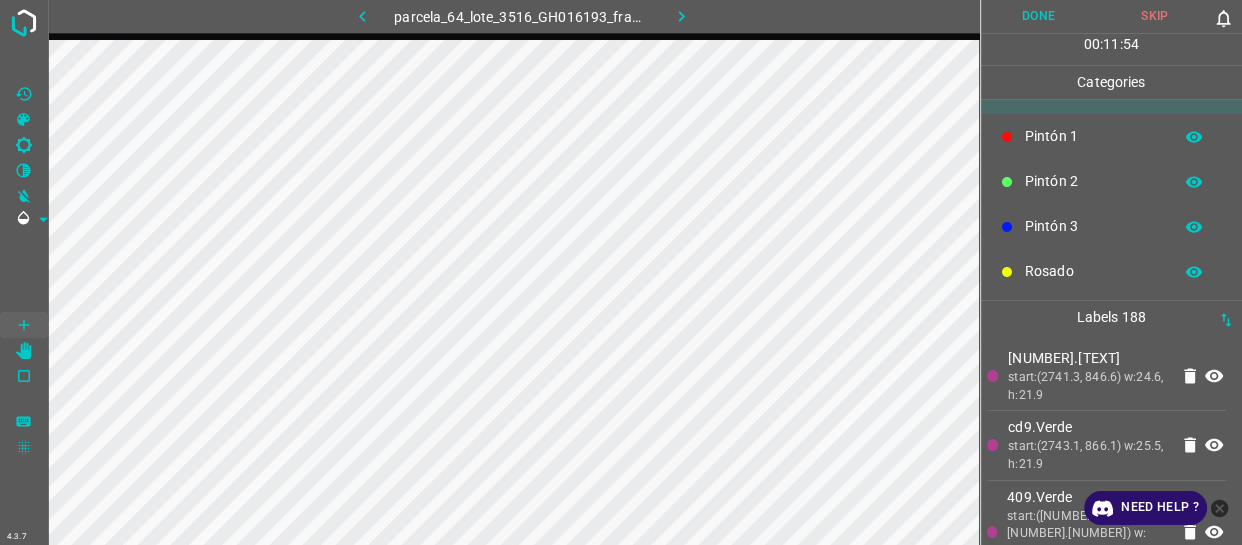 scroll, scrollTop: 175, scrollLeft: 0, axis: vertical 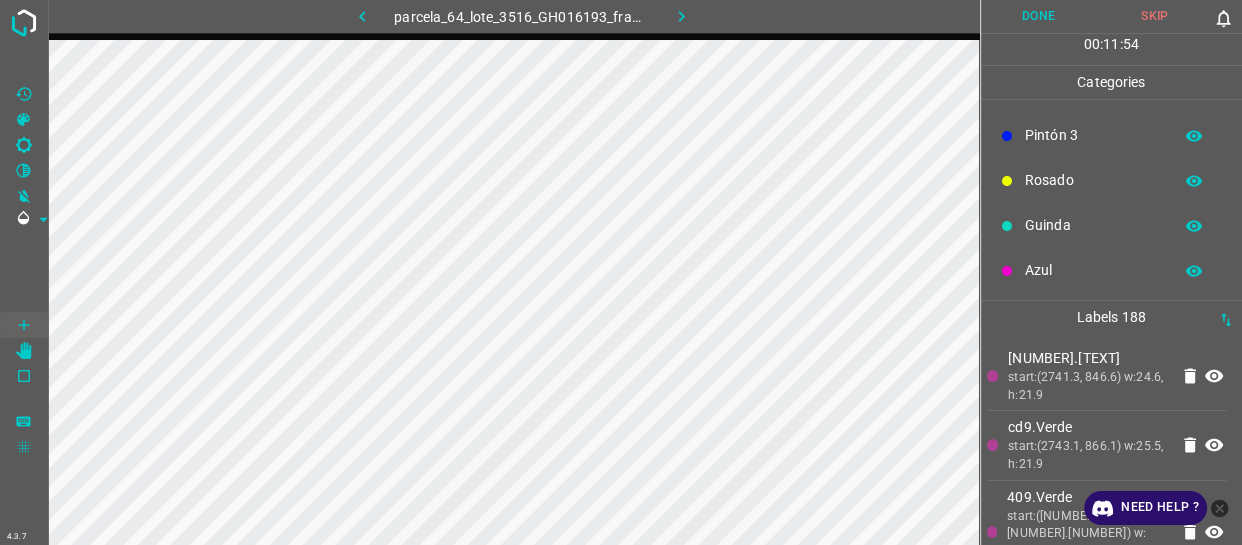 click on "Azul" at bounding box center [1093, 270] 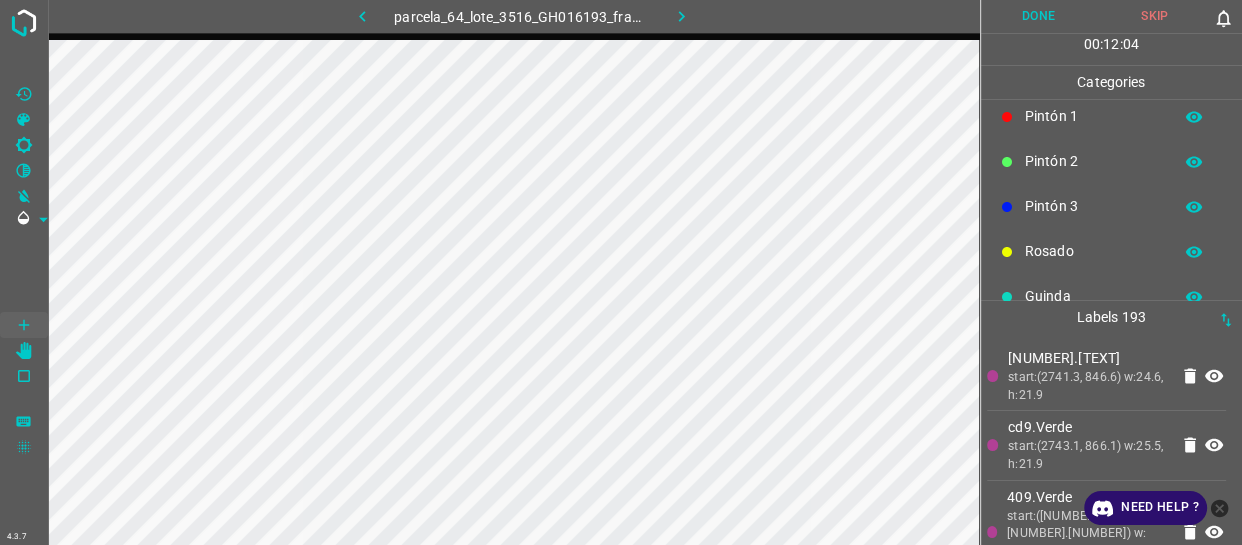 scroll, scrollTop: 84, scrollLeft: 0, axis: vertical 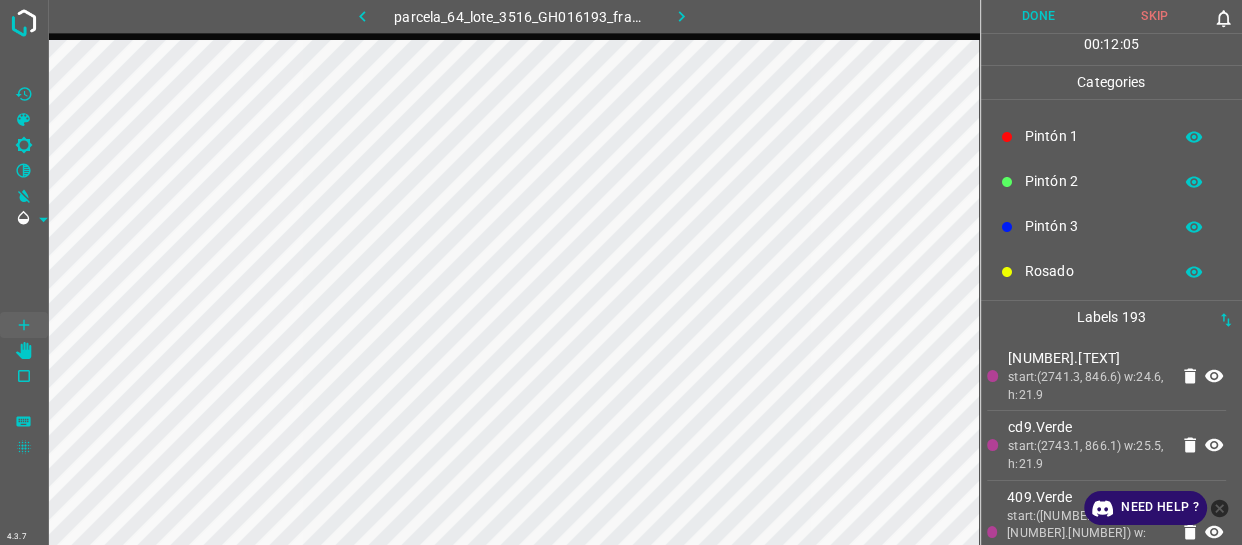 click on "Rosado" at bounding box center [1093, 271] 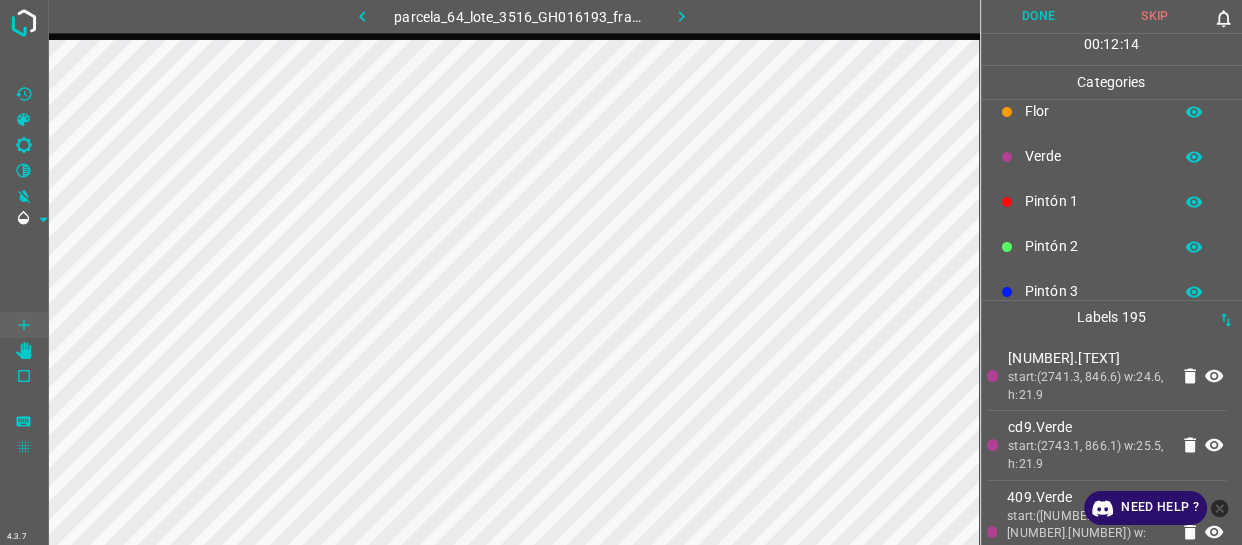 scroll, scrollTop: 0, scrollLeft: 0, axis: both 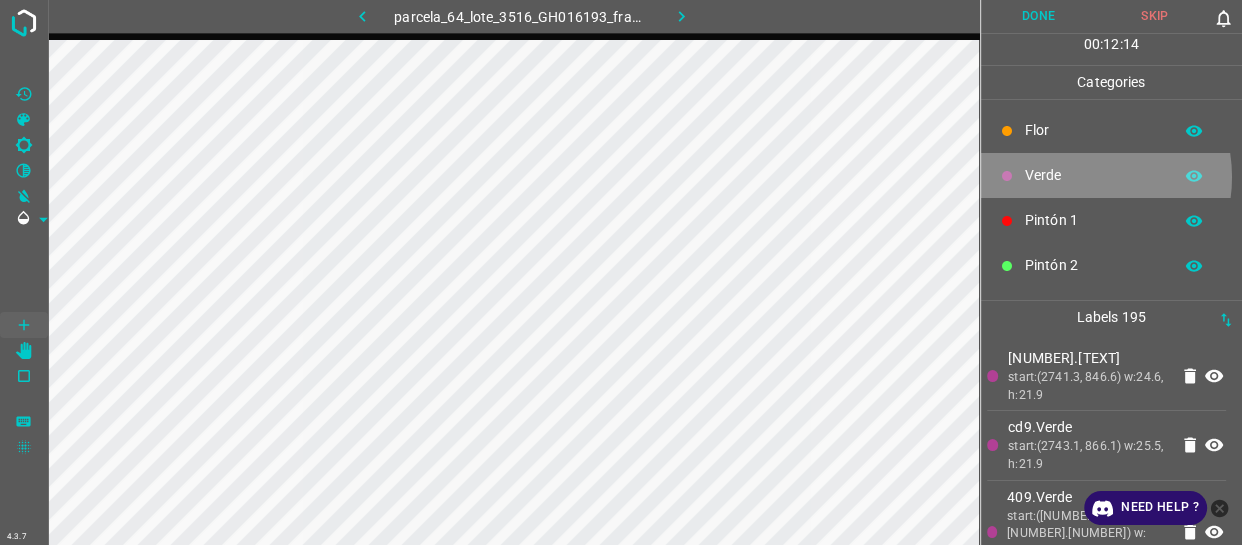 click on "Verde" at bounding box center [1093, 175] 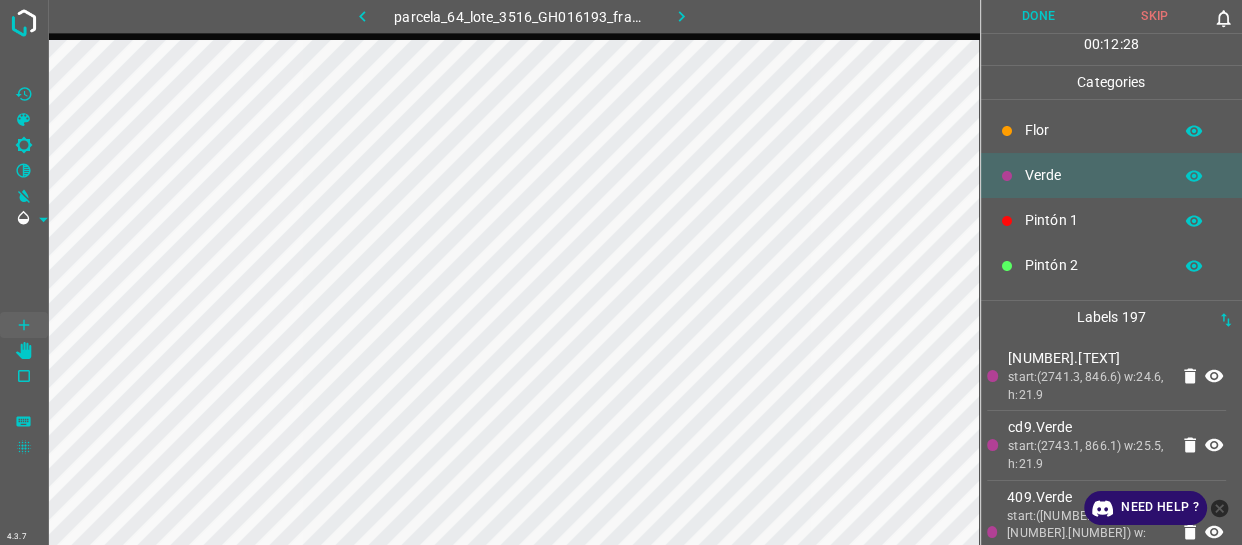click on "Verde" at bounding box center [1093, 175] 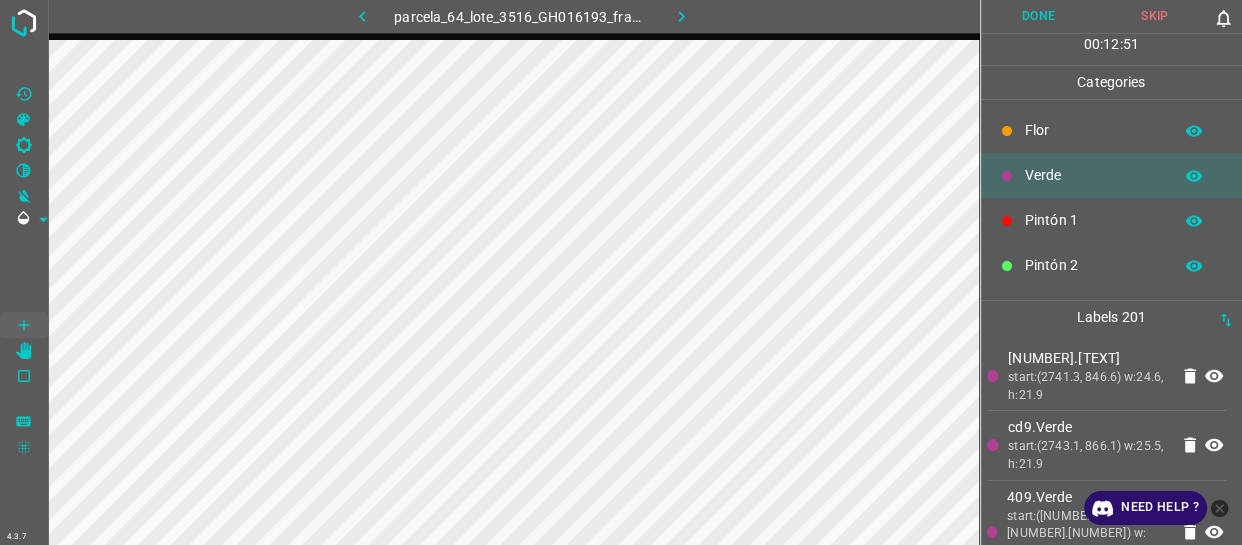 click on "Pintón 1" at bounding box center [1093, 220] 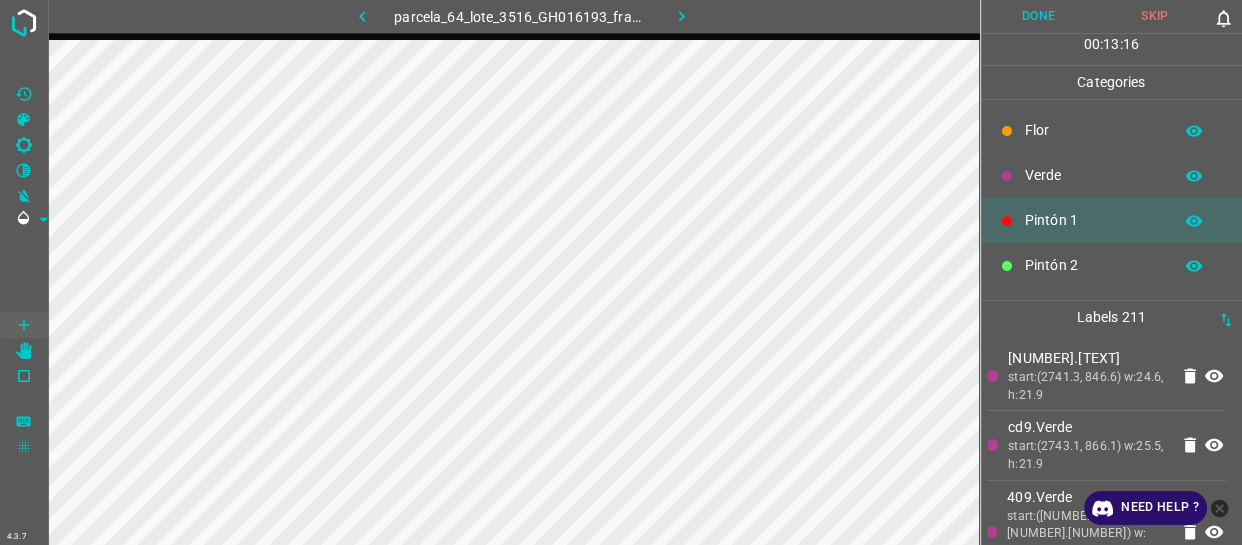 scroll, scrollTop: 90, scrollLeft: 0, axis: vertical 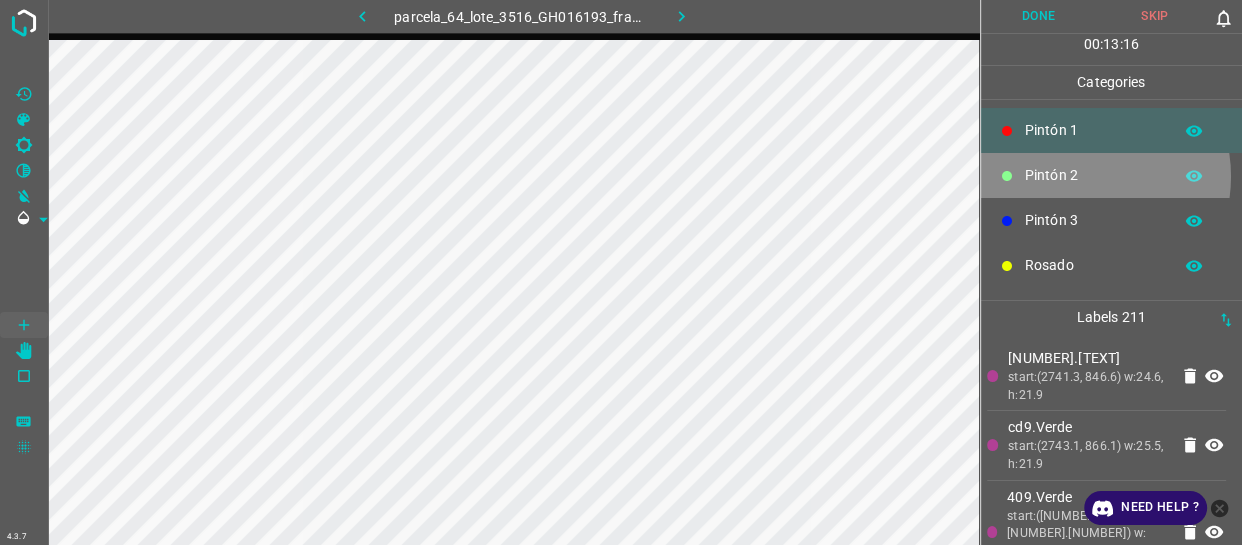 click on "Pintón 2" at bounding box center [1093, 175] 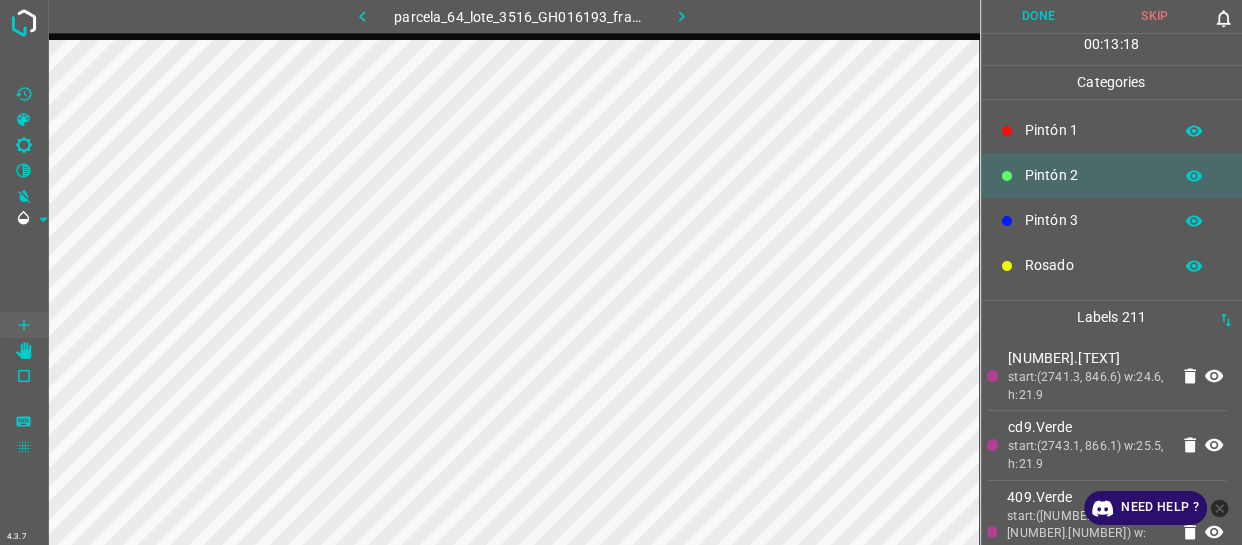 click on "Pintón 3" at bounding box center (1093, 220) 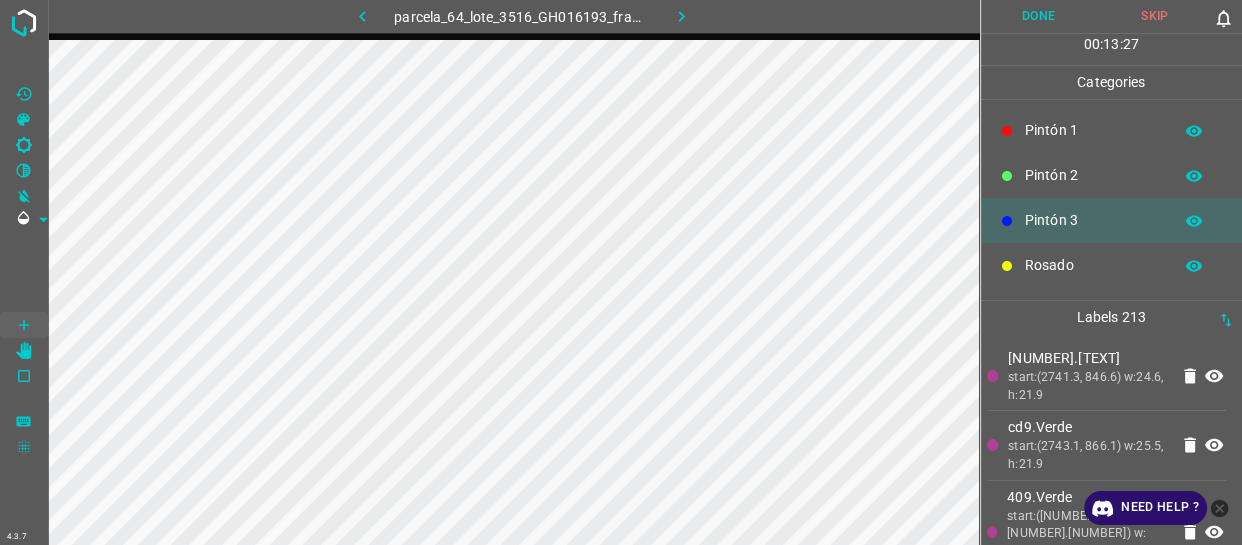 click on "Pintón 2" at bounding box center [1093, 175] 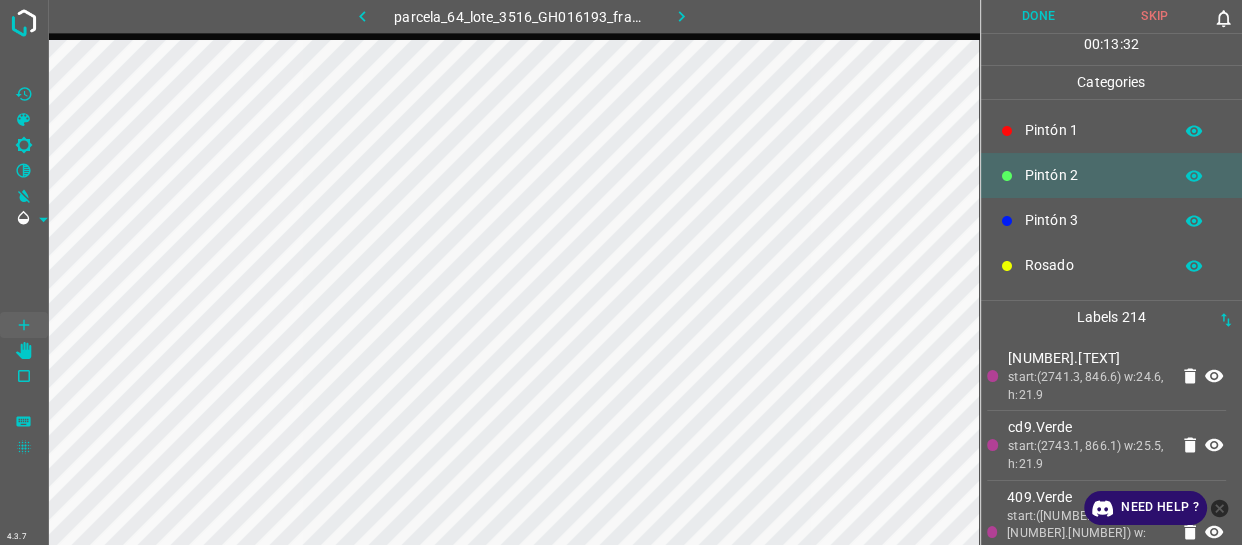 click on "Pintón 3" at bounding box center (1093, 220) 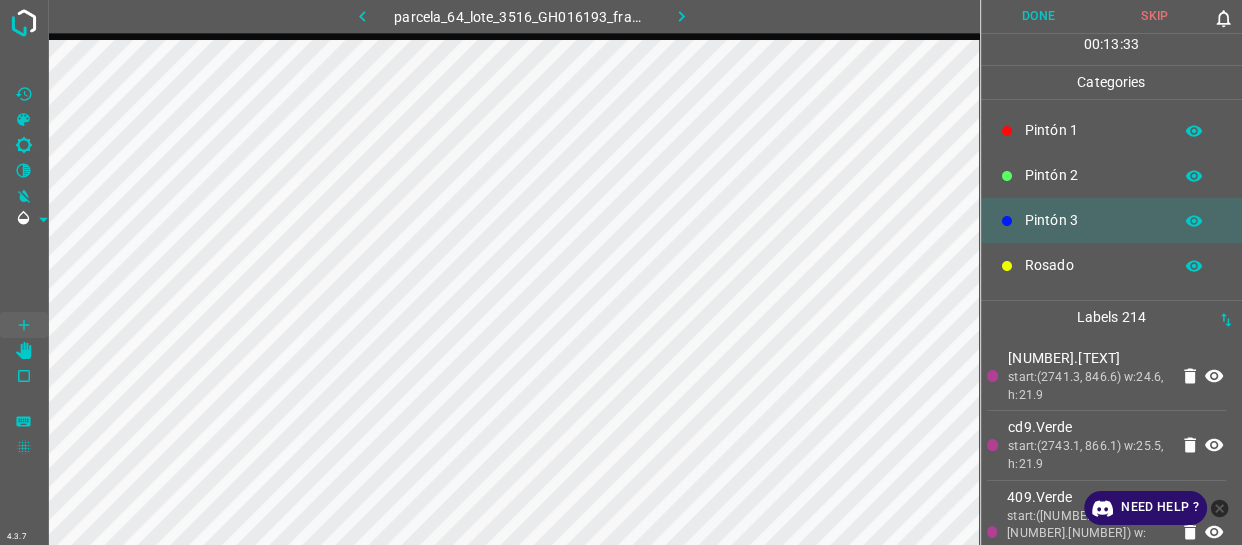 click on "Pintón 1" at bounding box center (1112, 130) 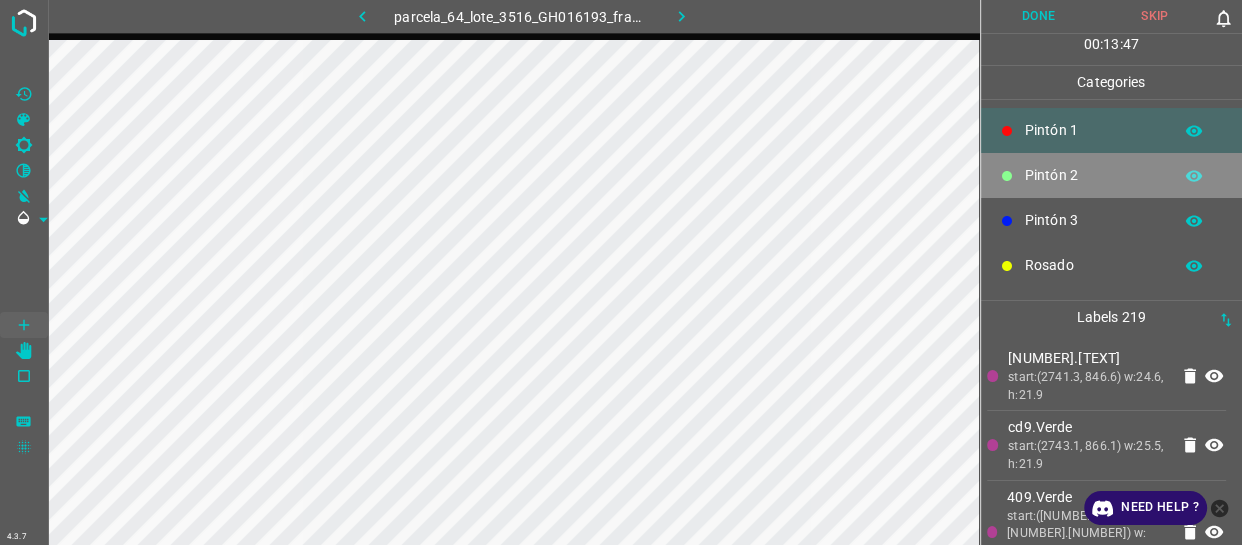 click on "Pintón 2" at bounding box center (1093, 175) 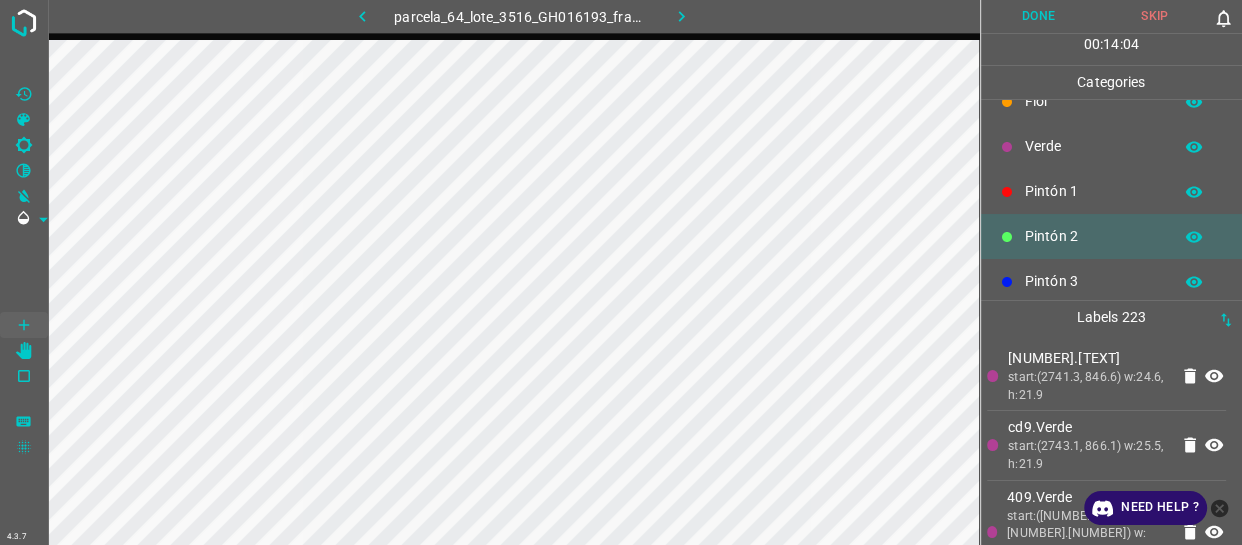 scroll, scrollTop: 0, scrollLeft: 0, axis: both 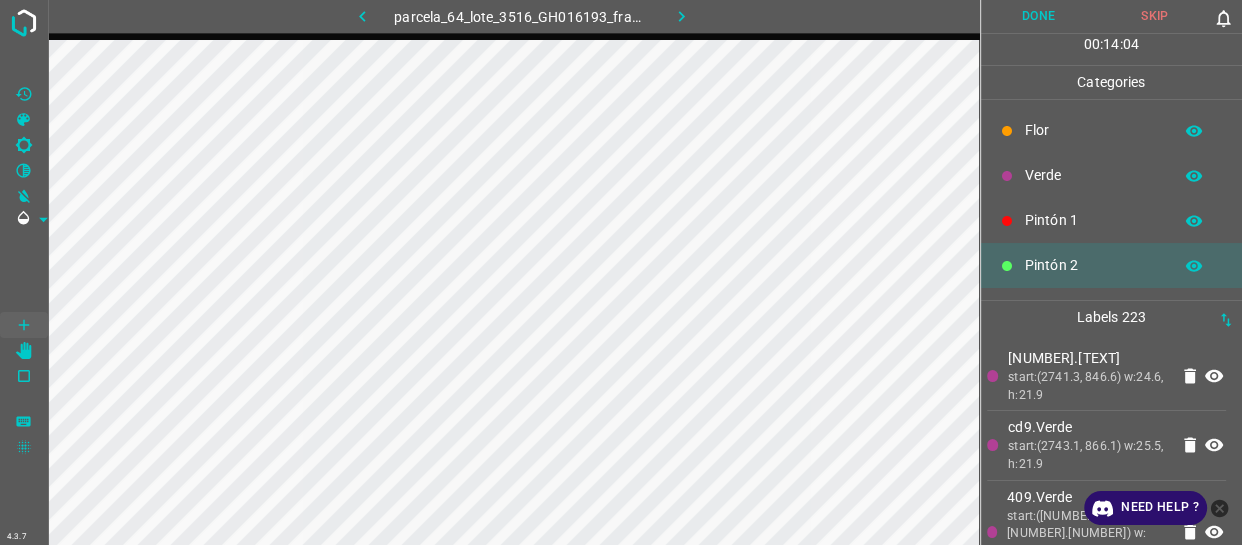 click on "Pintón 1" at bounding box center (1112, 220) 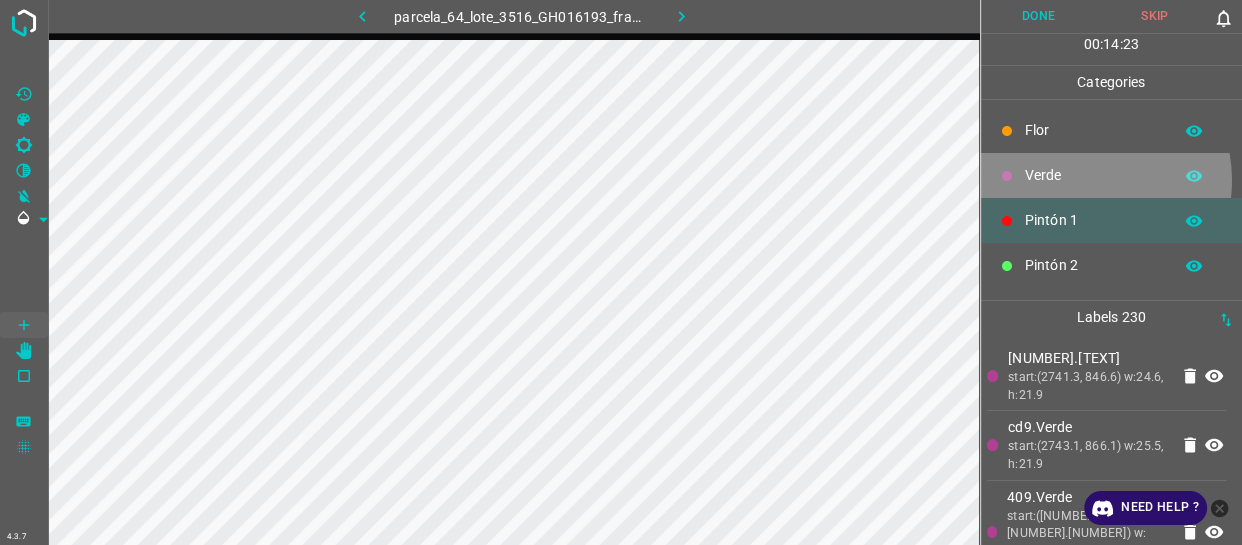 click on "Verde" at bounding box center [1093, 175] 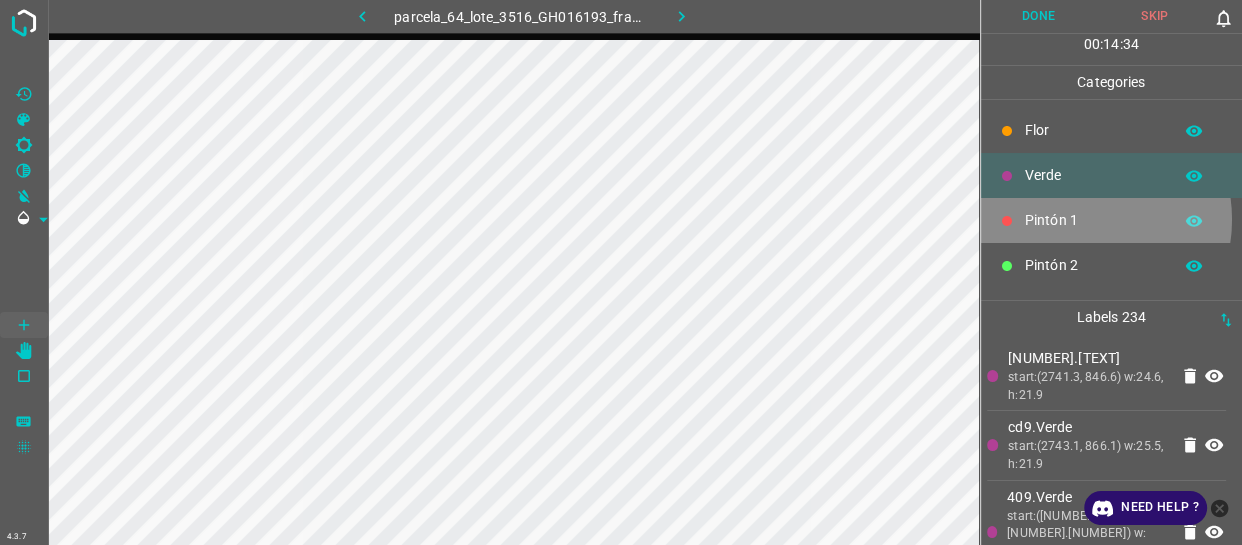 click on "Pintón 1" at bounding box center (1093, 220) 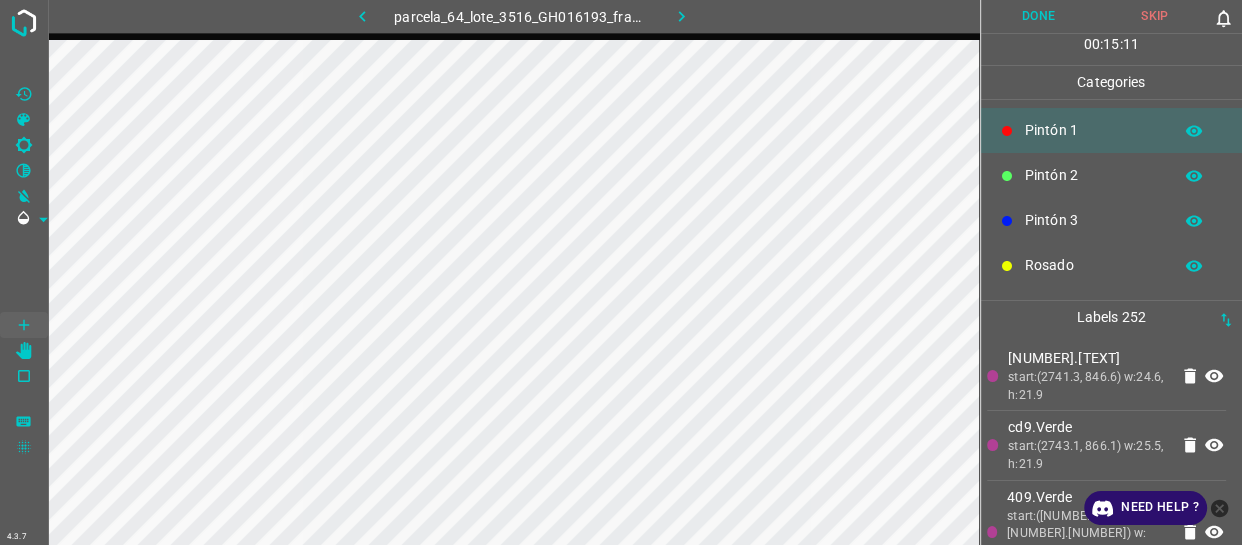 scroll, scrollTop: 175, scrollLeft: 0, axis: vertical 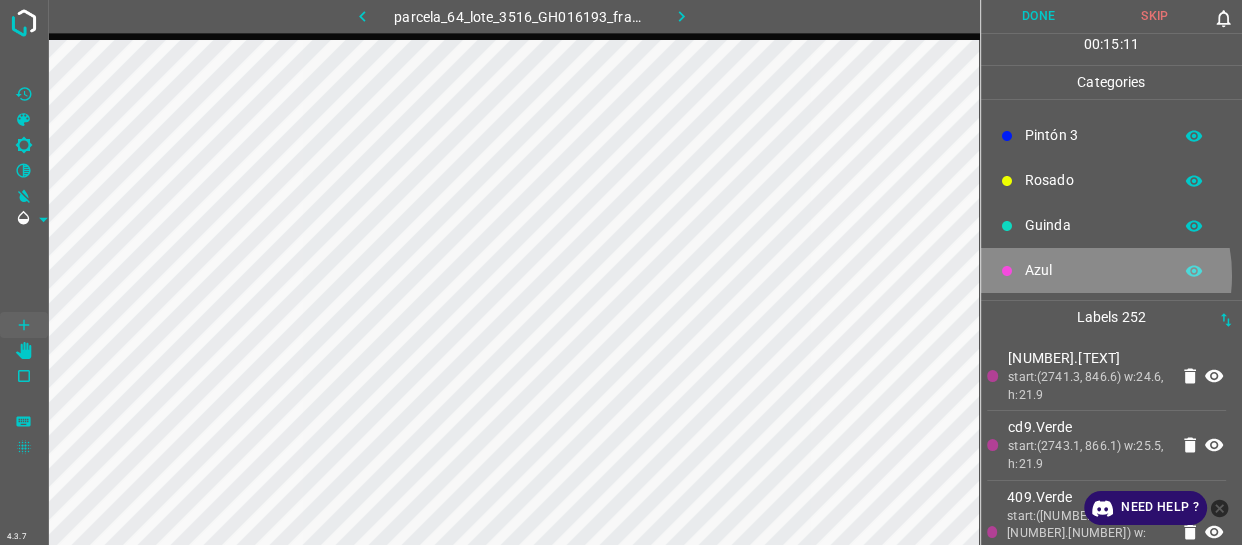 drag, startPoint x: 1068, startPoint y: 275, endPoint x: 1050, endPoint y: 288, distance: 22.203604 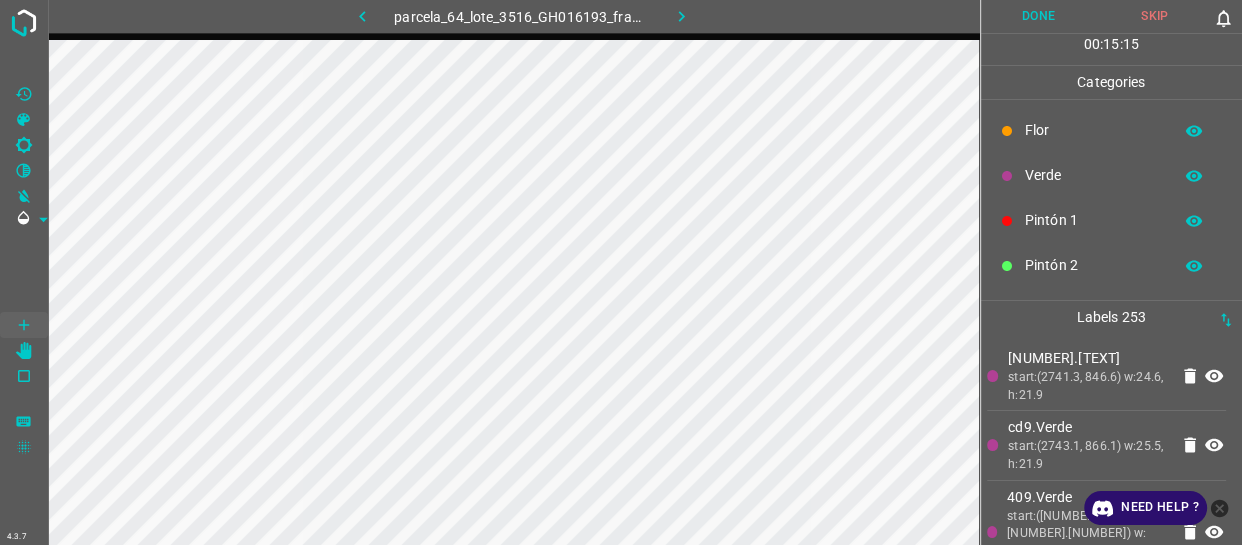 scroll, scrollTop: 0, scrollLeft: 0, axis: both 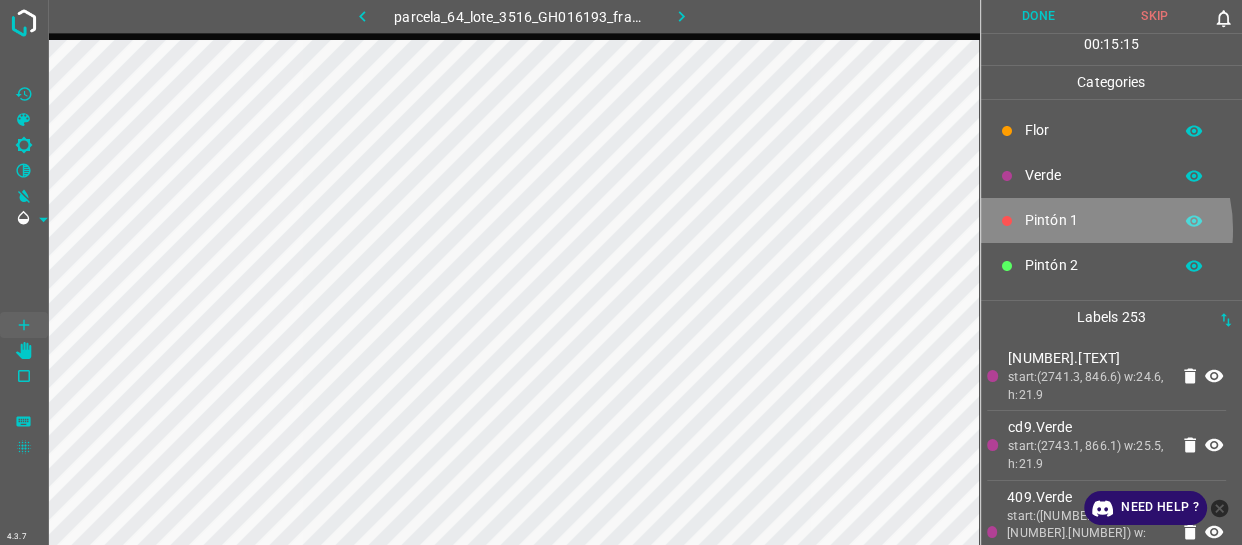 click on "Pintón 1" at bounding box center [1093, 220] 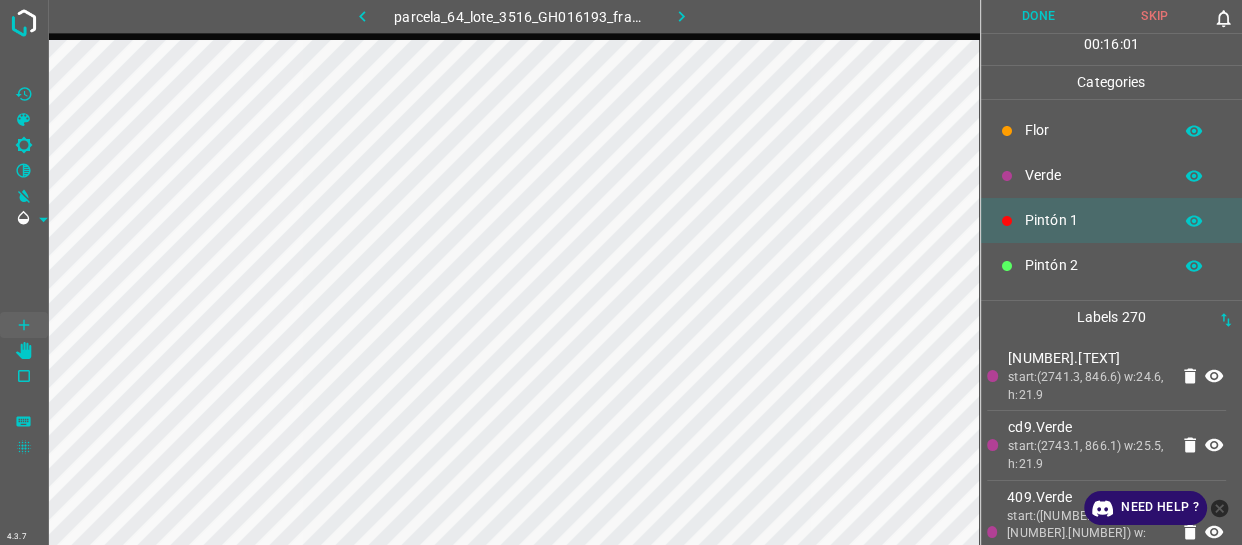 click on "Verde" at bounding box center [1093, 175] 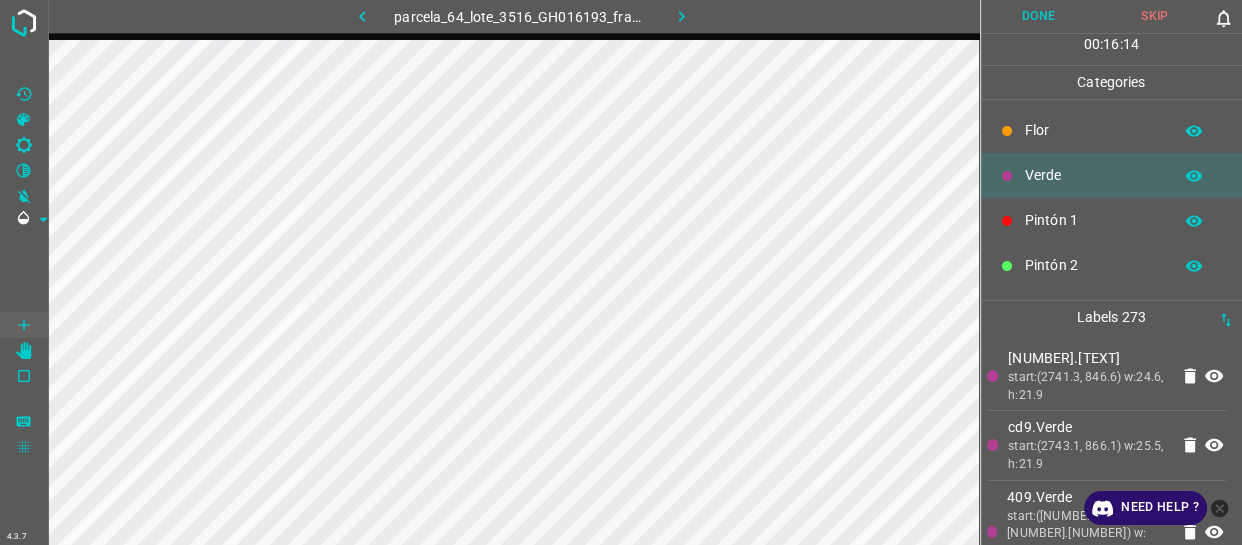 click on "Pintón 1" at bounding box center (1093, 220) 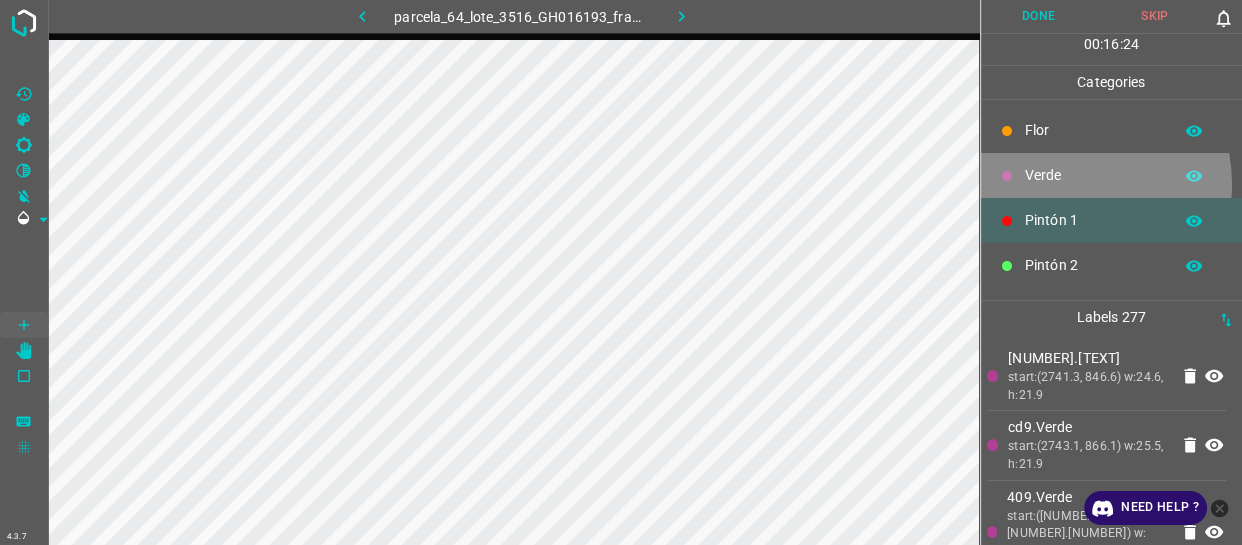 click on "Verde" at bounding box center [1093, 175] 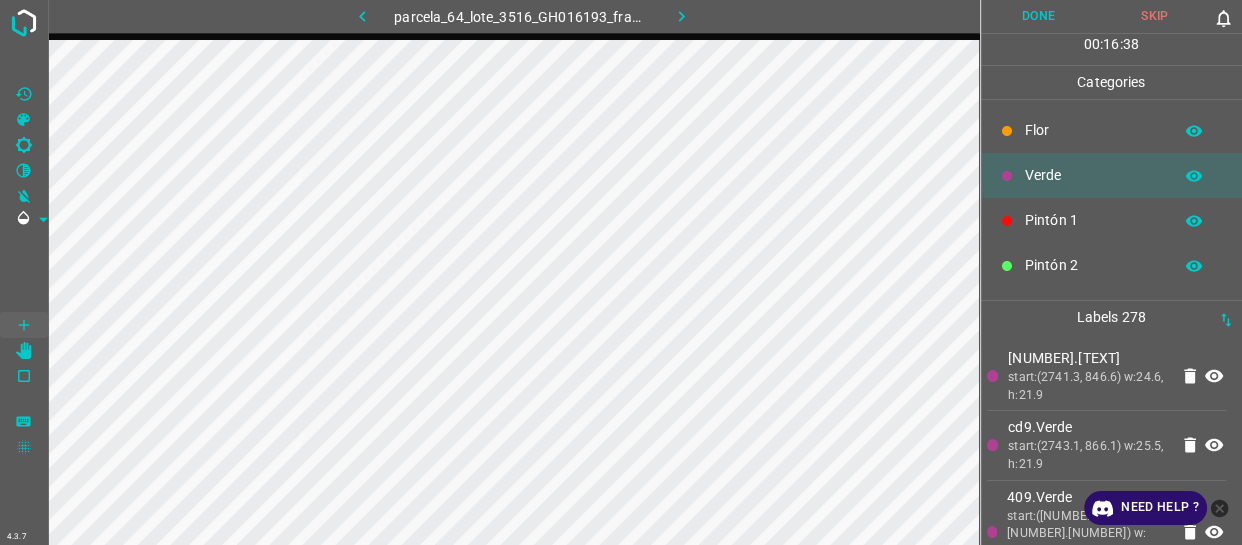 click on "Pintón 1" at bounding box center (1093, 220) 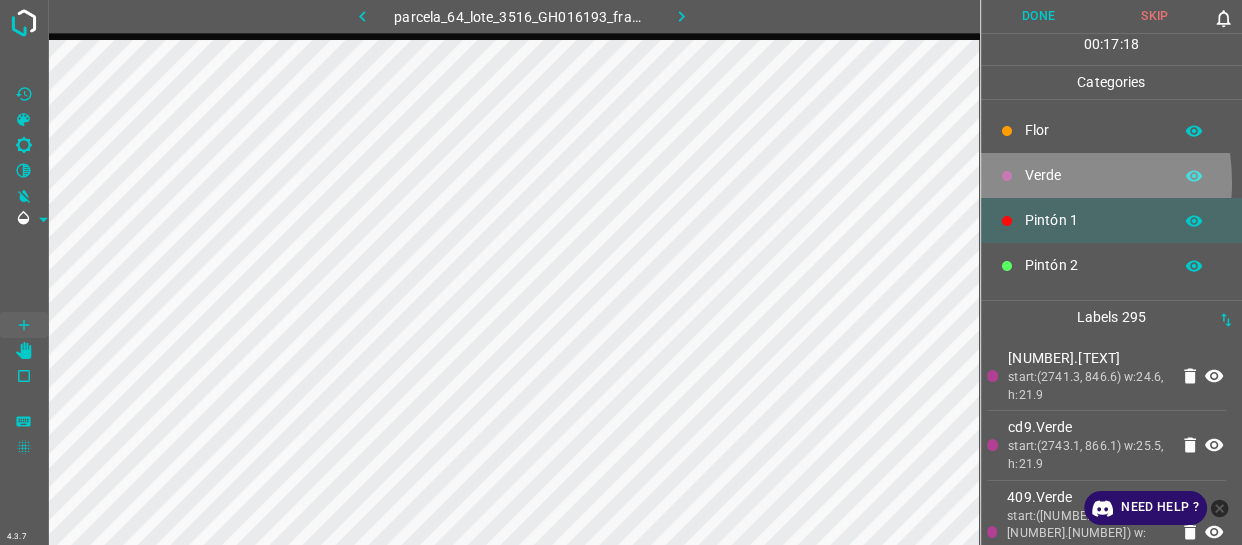click on "Verde" at bounding box center (1093, 175) 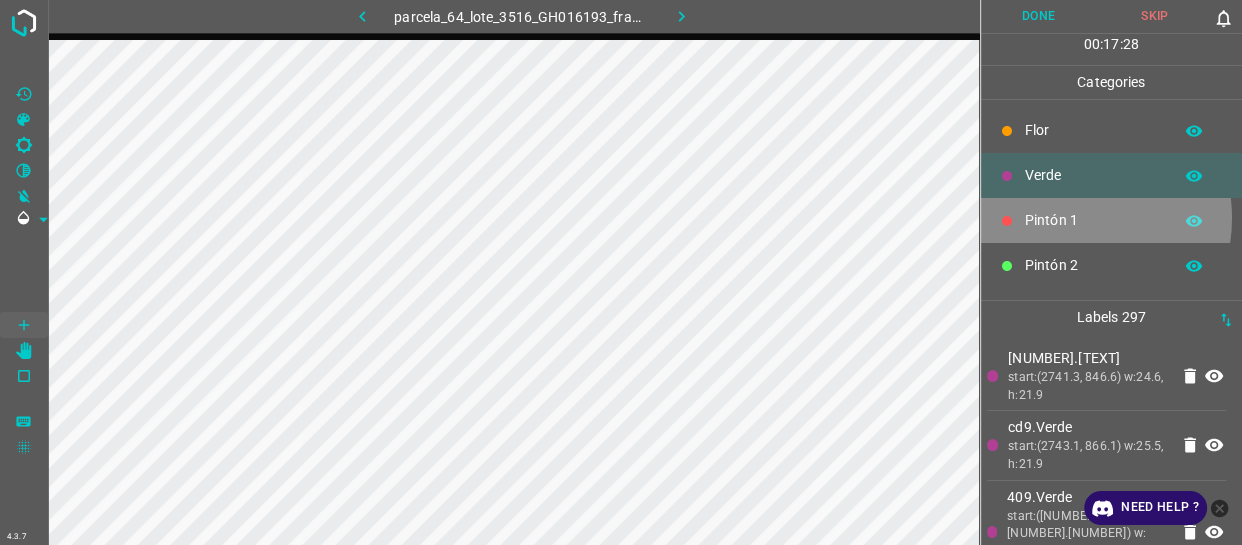 click on "Pintón 1" at bounding box center (1093, 220) 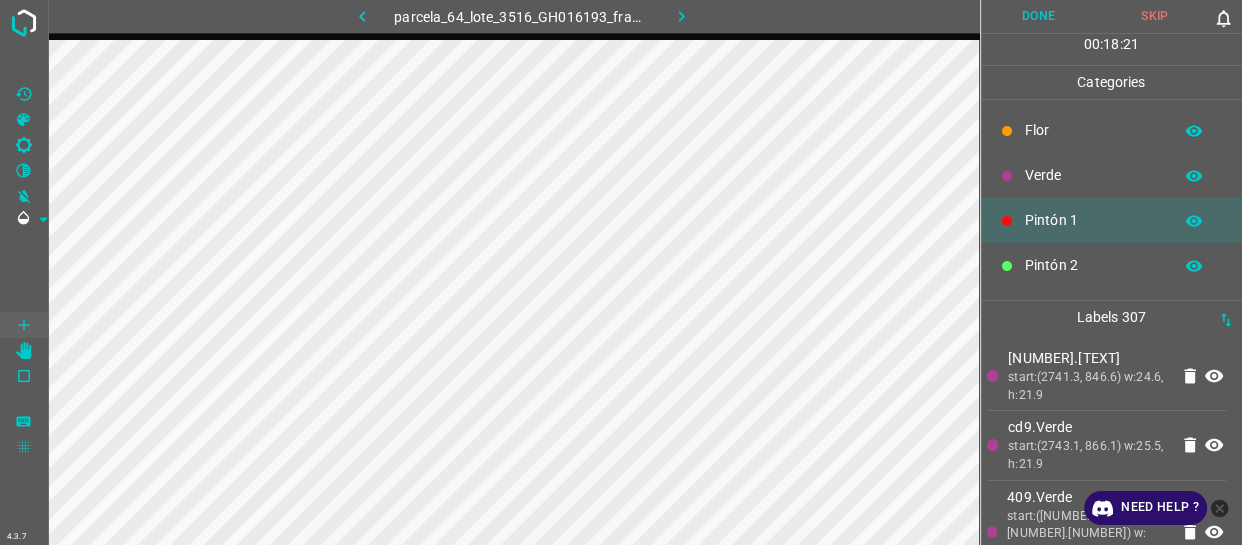 click on "Verde" at bounding box center (1093, 175) 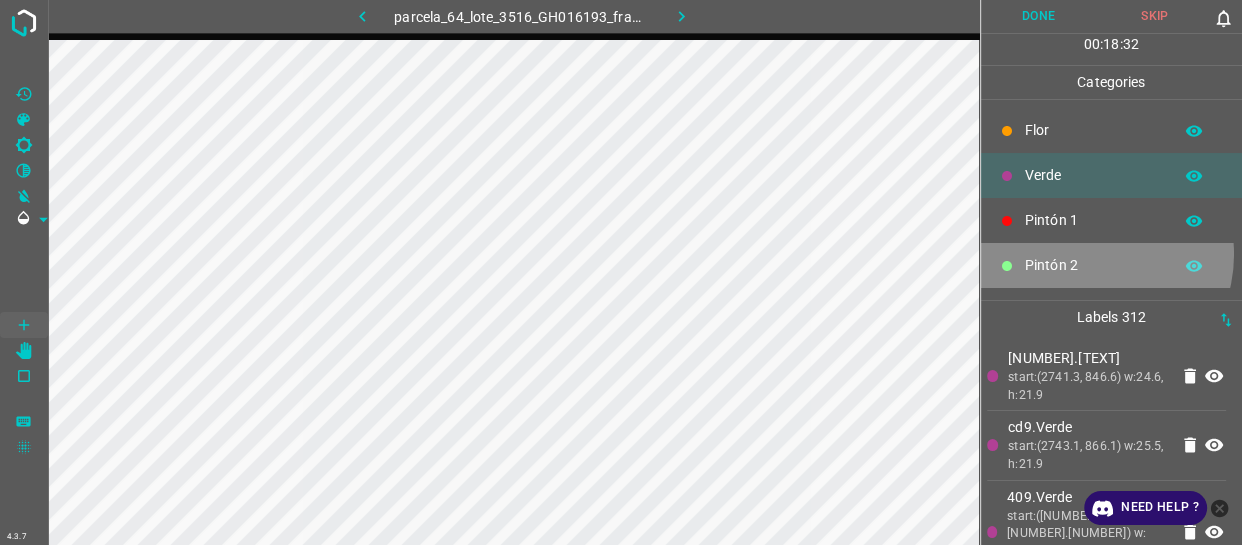 click on "Pintón 2" at bounding box center [1093, 265] 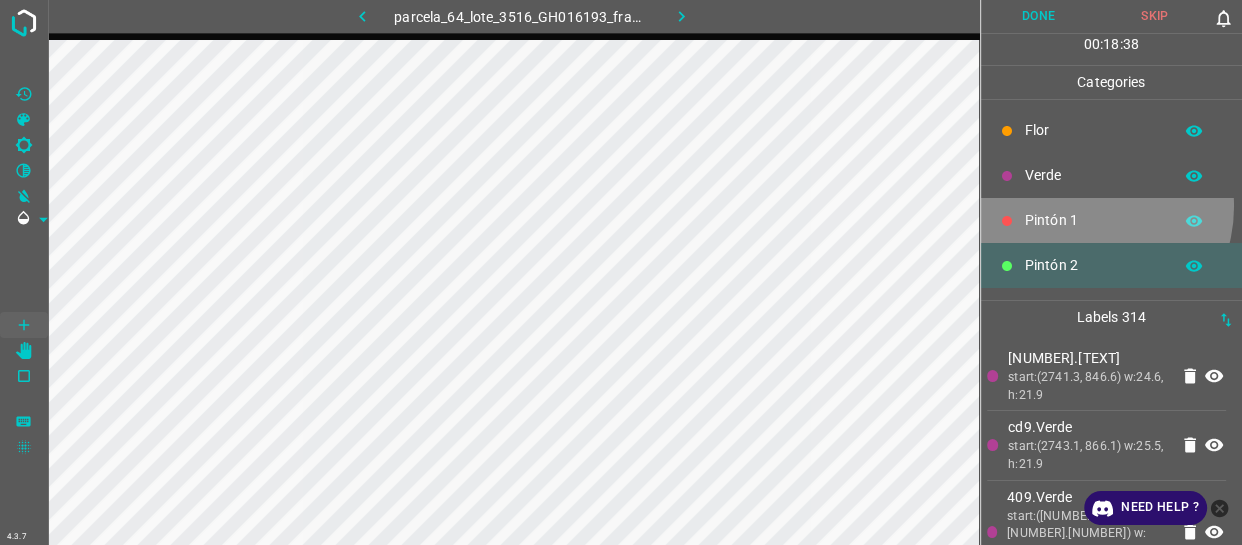 click on "Pintón 1" at bounding box center (1112, 220) 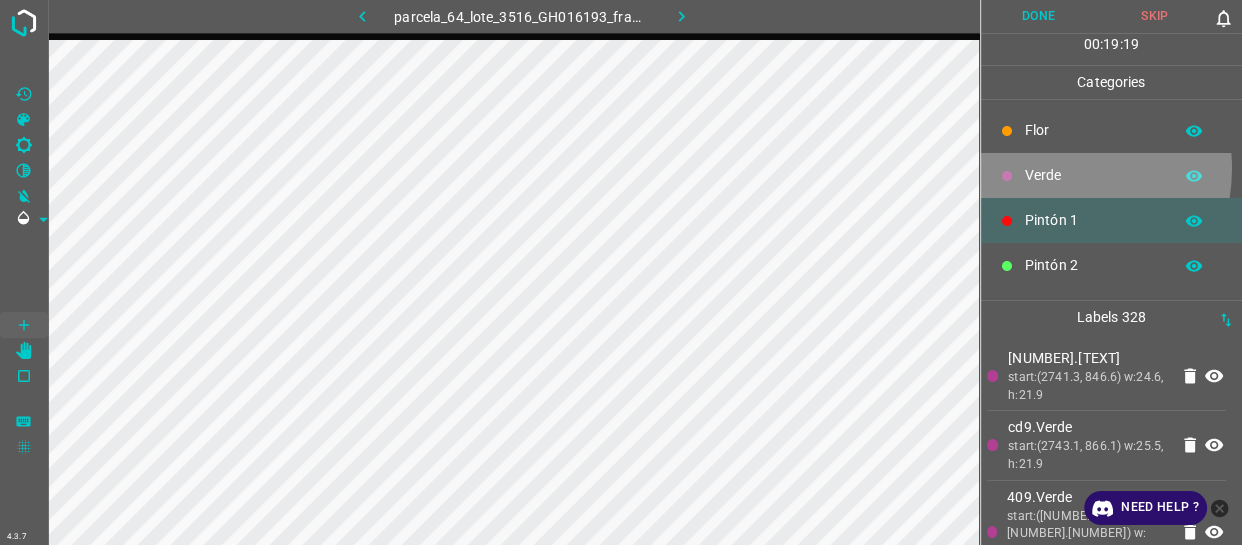 click on "Verde" at bounding box center (1093, 175) 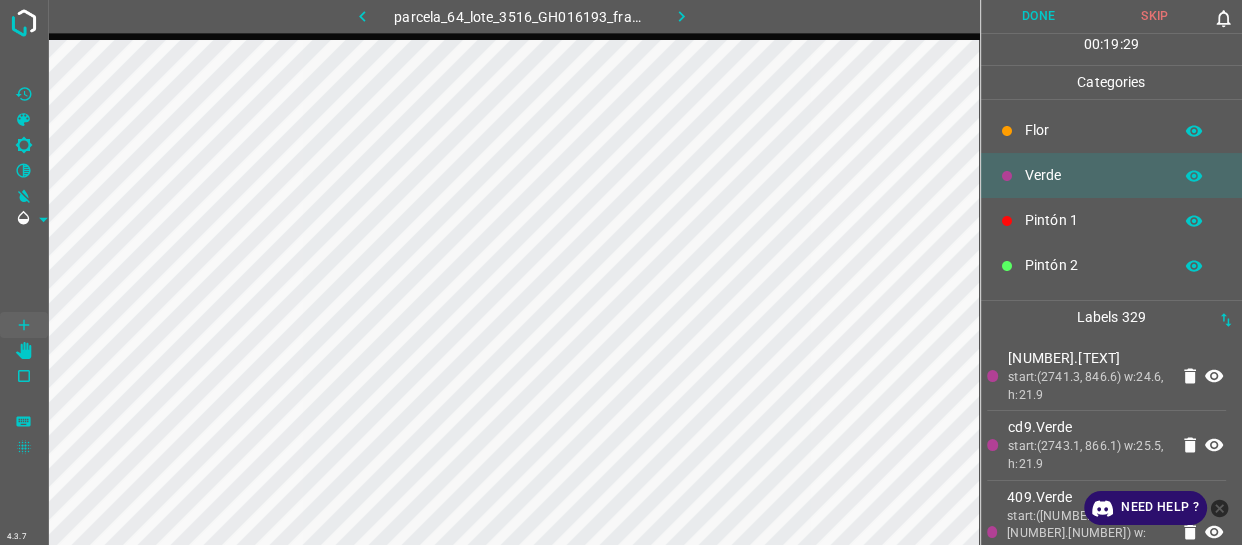 click on "Pintón 1" at bounding box center [1112, 220] 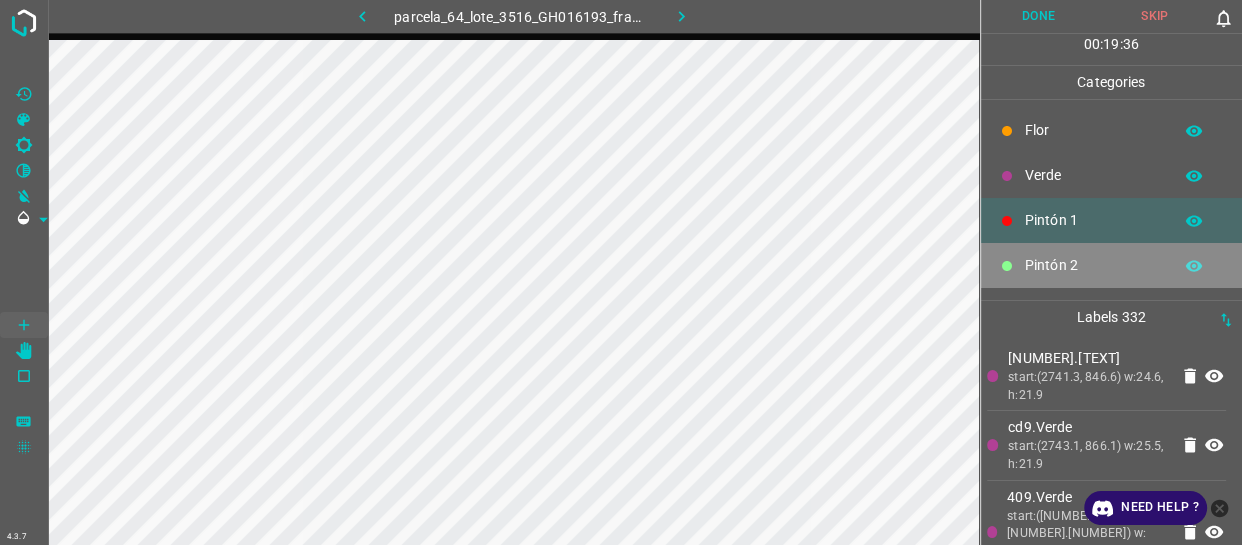 click on "Pintón 2" at bounding box center (1093, 265) 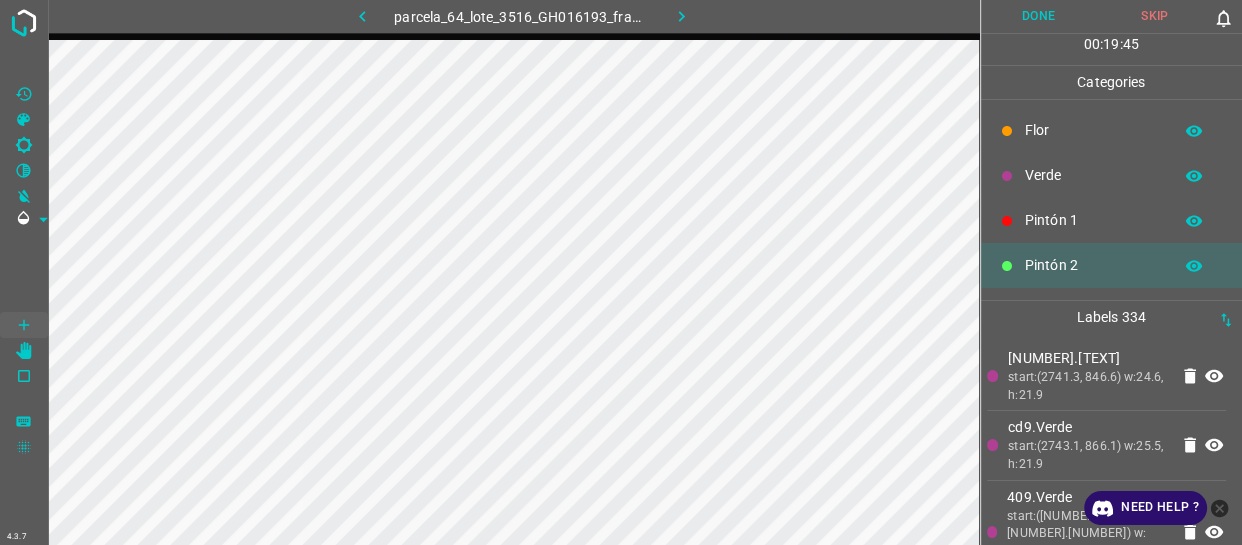 click on "Pintón 1" at bounding box center [1093, 220] 